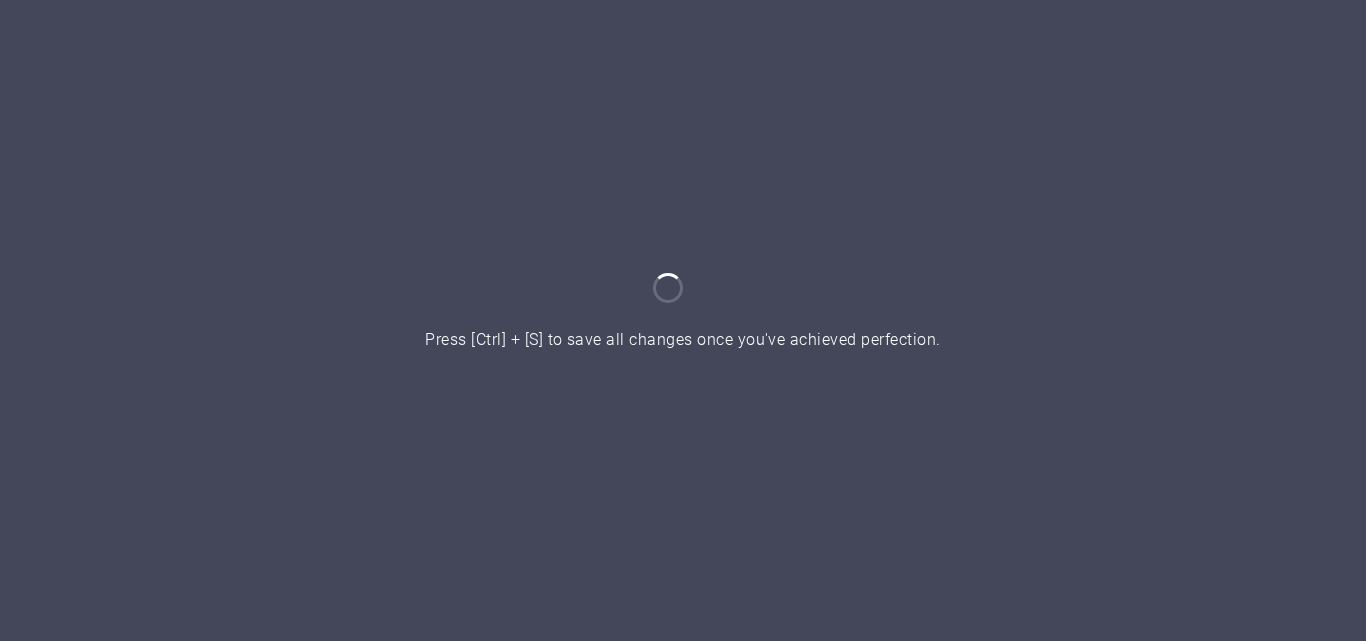 scroll, scrollTop: 0, scrollLeft: 0, axis: both 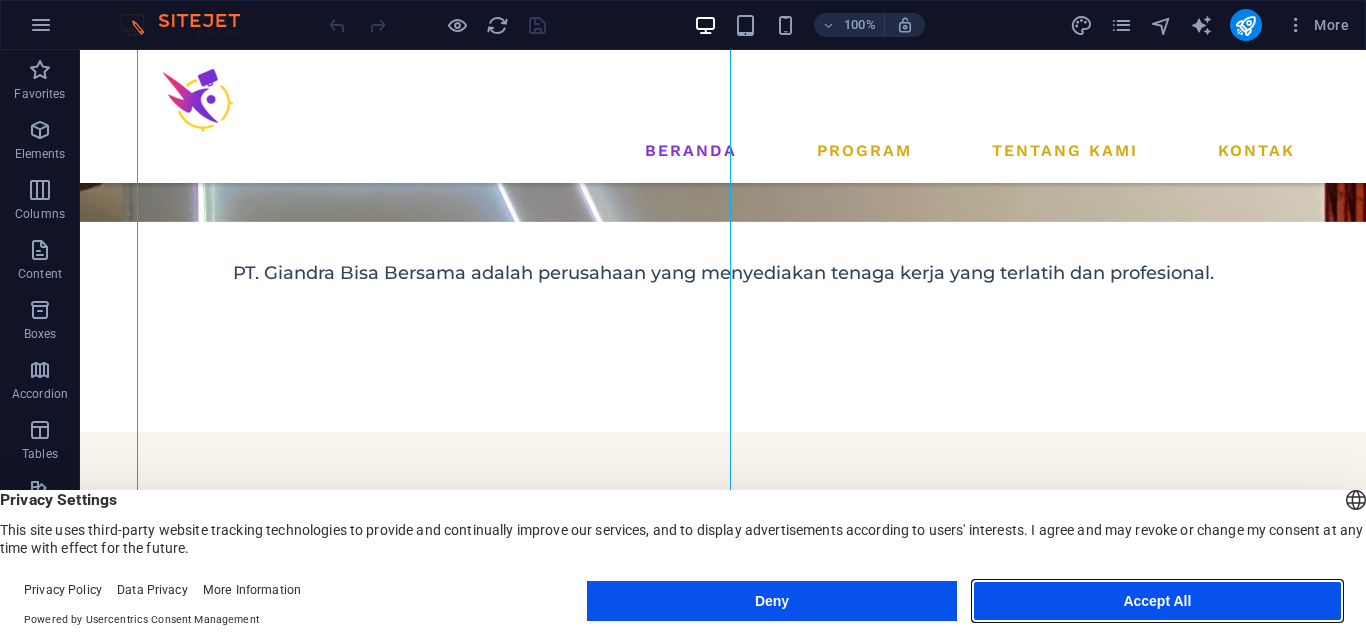 click on "Accept All" at bounding box center [1157, 601] 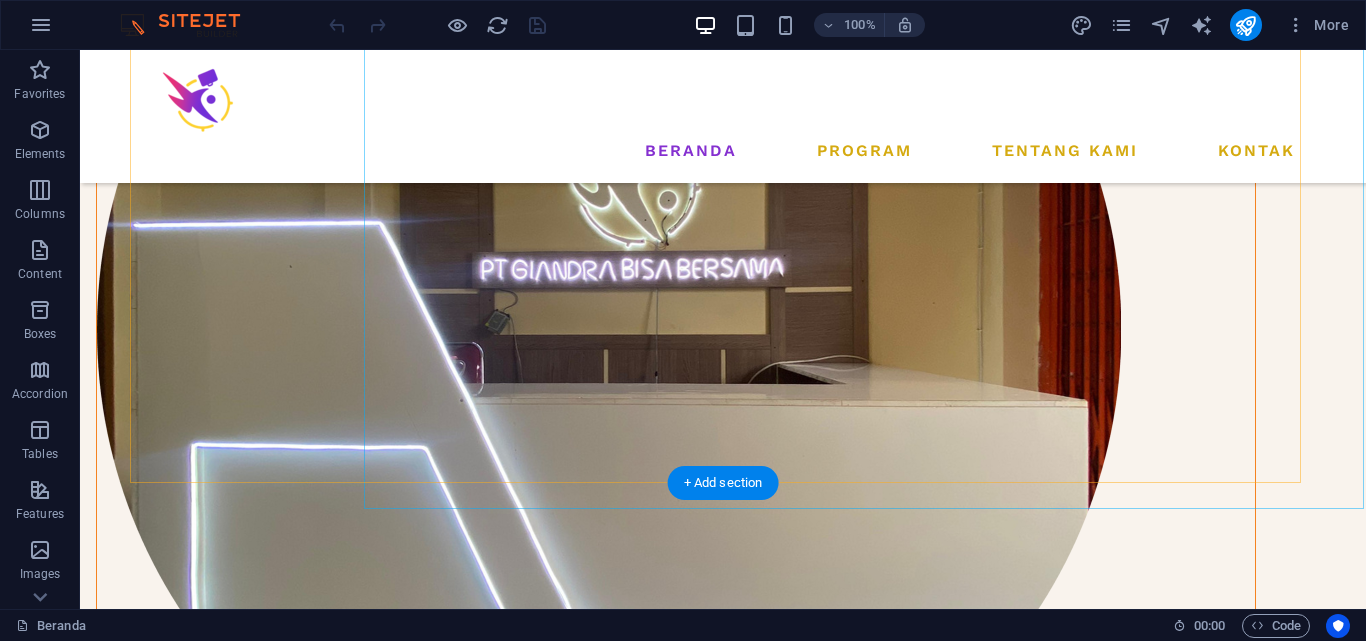 scroll, scrollTop: 1500, scrollLeft: 0, axis: vertical 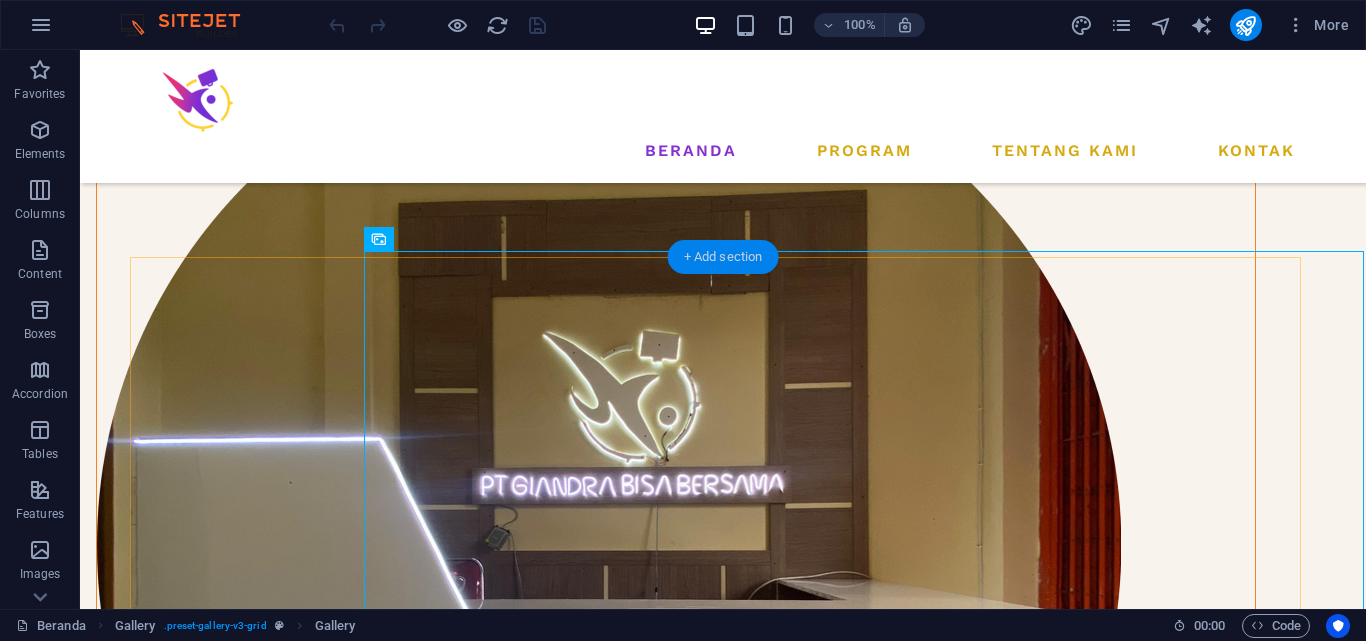 click on "+ Add section" at bounding box center [723, 257] 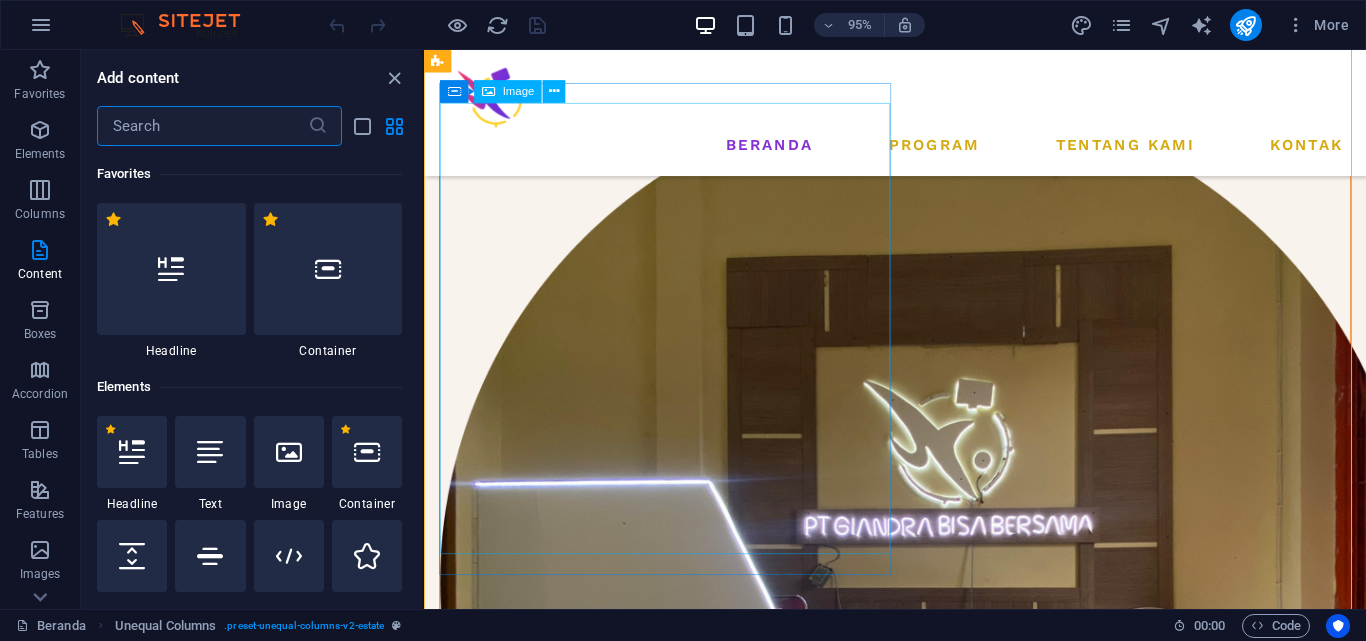 scroll, scrollTop: 653, scrollLeft: 0, axis: vertical 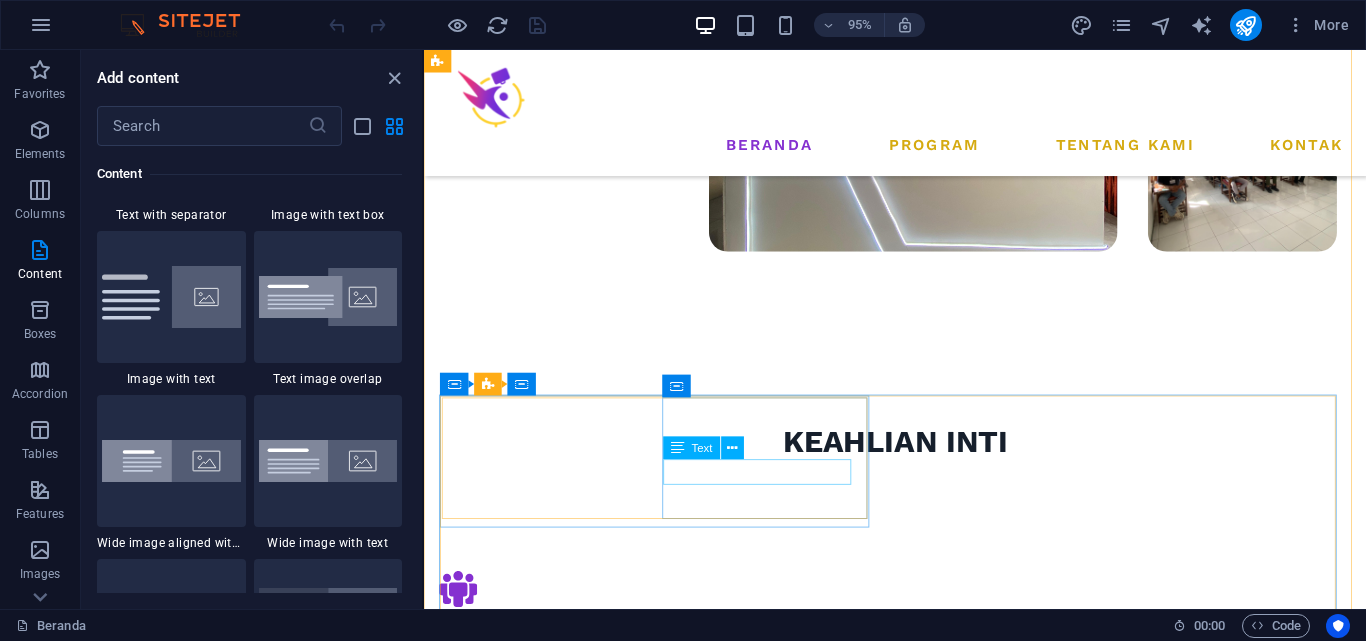 click on "Budi Kurniawan, S.H" at bounding box center [662, 2538] 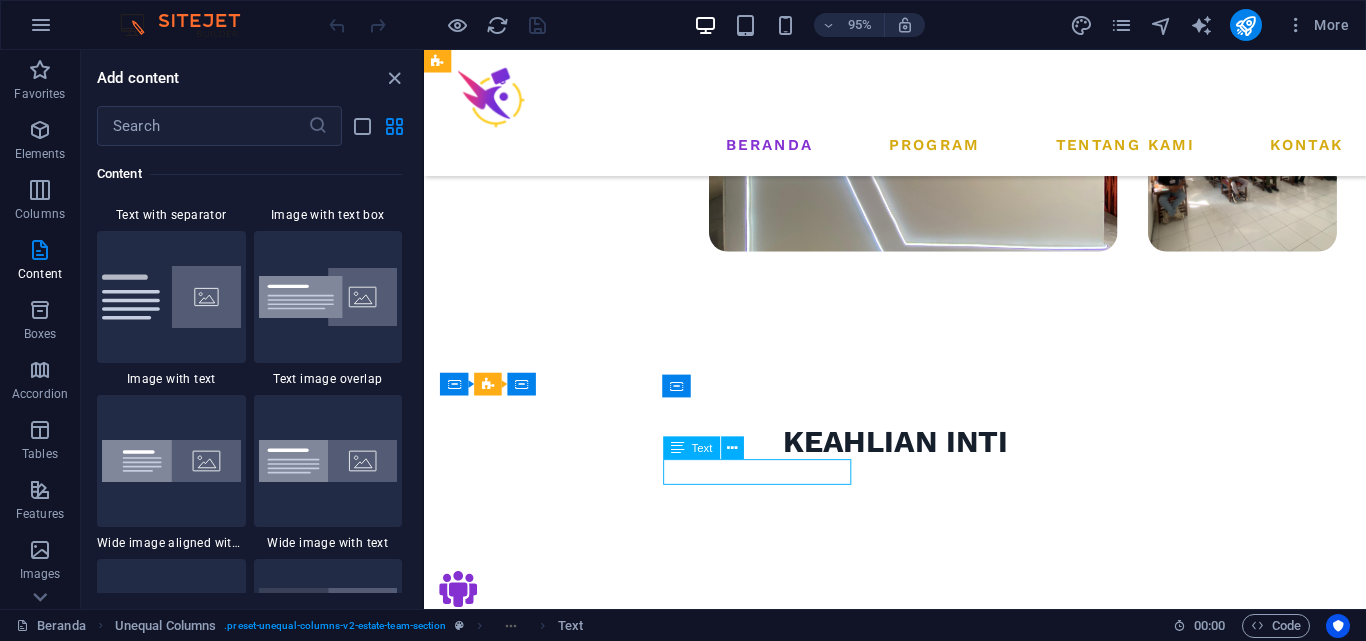 click on "Budi Kurniawan, S.H" at bounding box center (662, 2538) 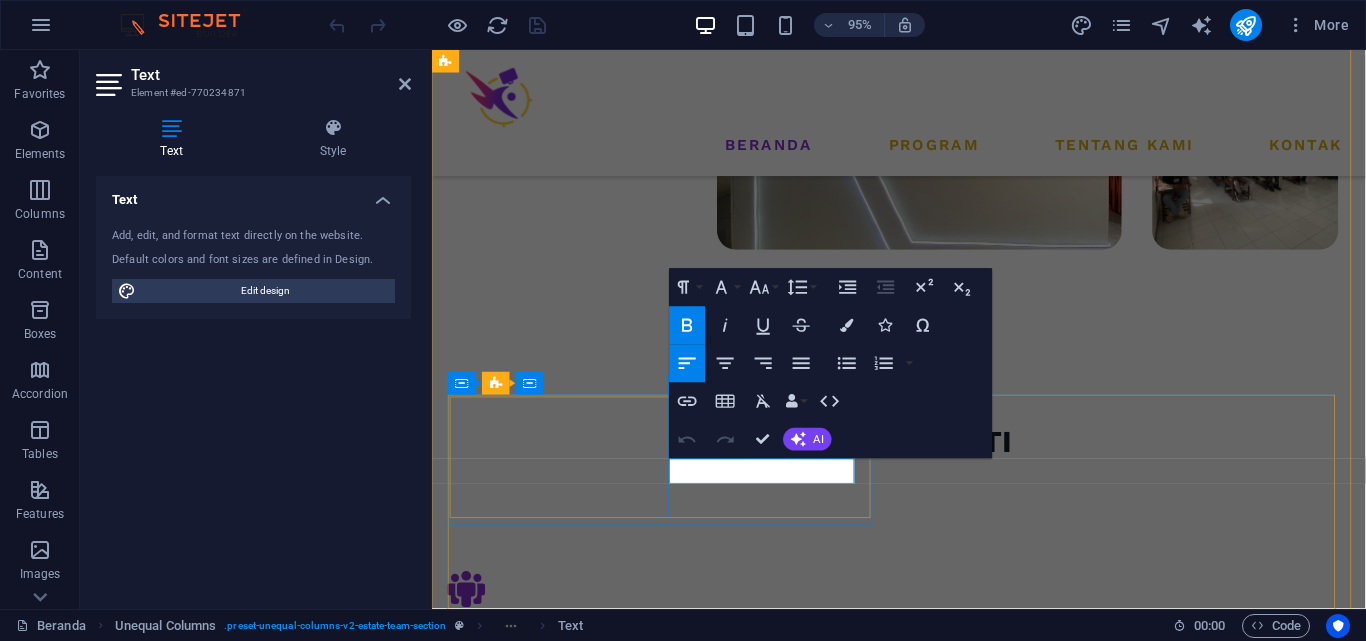 click on "Budi Kurniawan, S.H" at bounding box center (668, 2533) 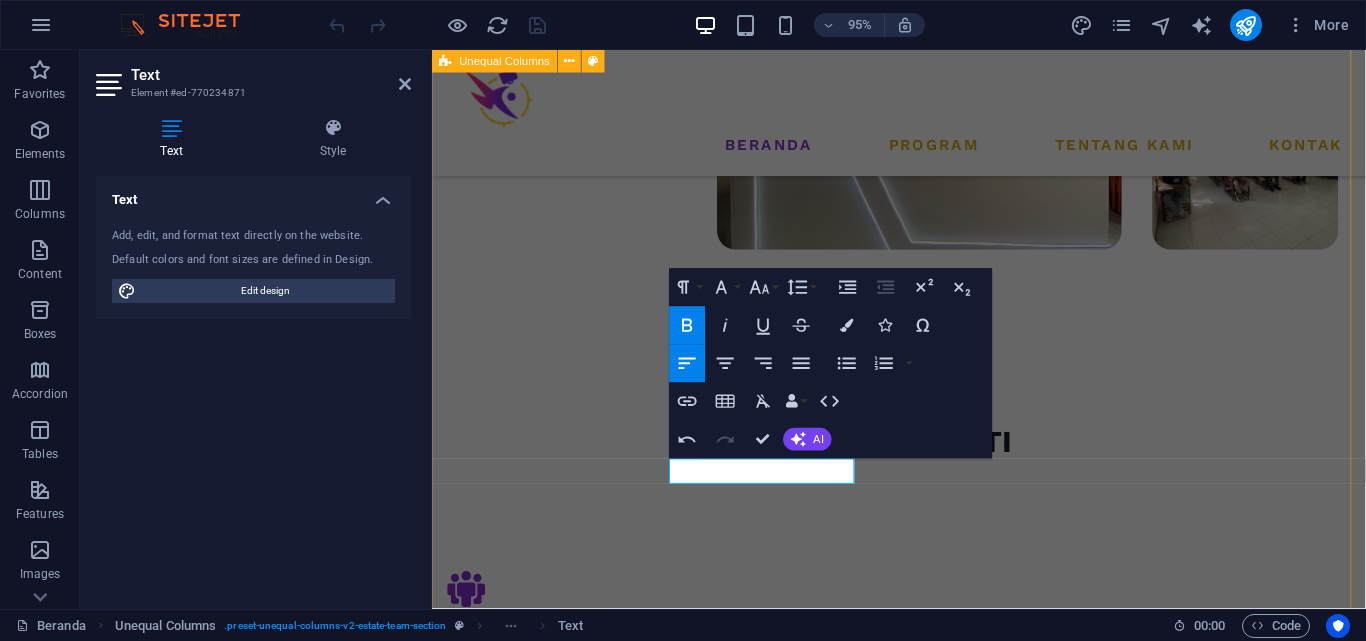 click on "struktur perusahaan direktur utama Ayi Nurjaman, S.T Penasehat perusahaan Dr. Luthfi Marfungah. SH,MH. Direktur operasional Saefudin, S.E legalitas Budi Kurniawan Accounting Vida Ayukirana, S.P operasional Diky Irawan direktur keuangan Chosiyah, SE." at bounding box center [923, 2499] 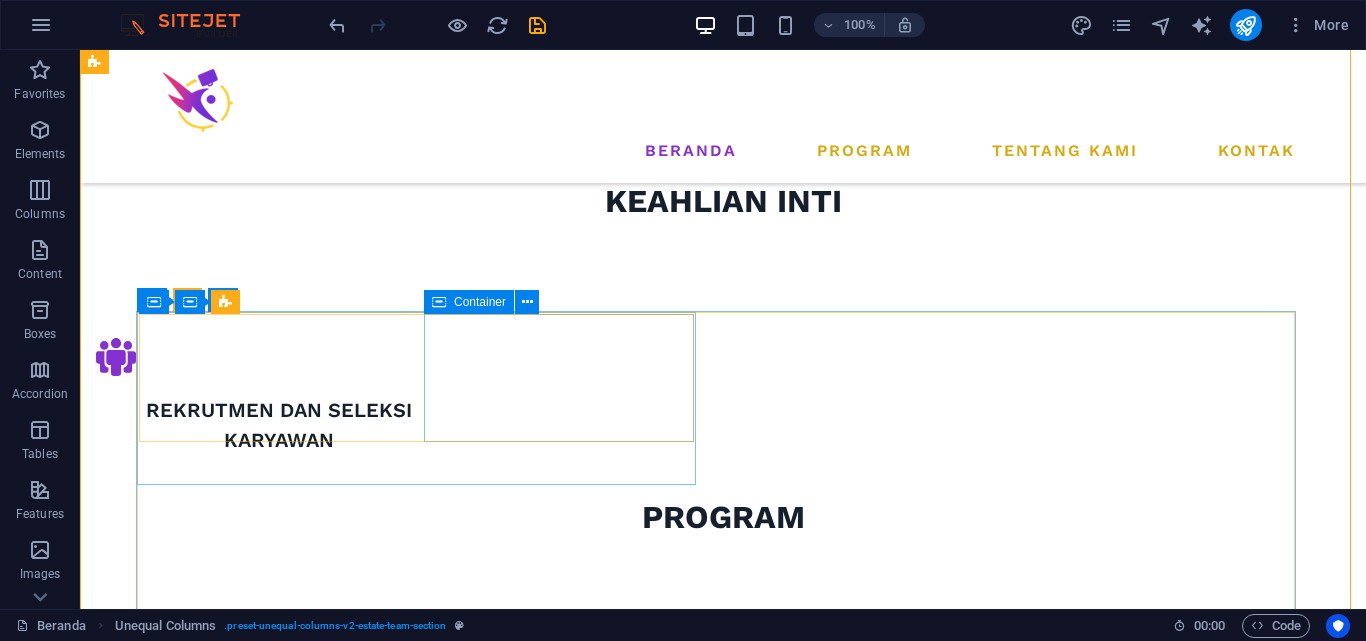 scroll, scrollTop: 3242, scrollLeft: 0, axis: vertical 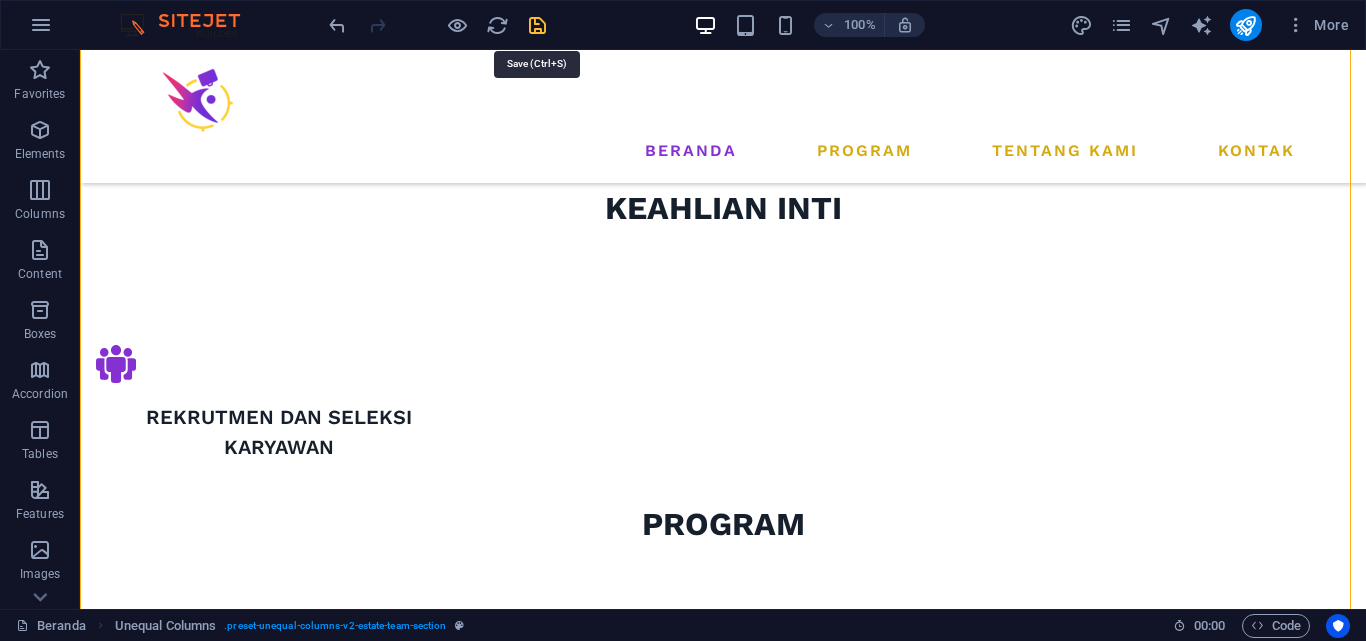 click at bounding box center [537, 25] 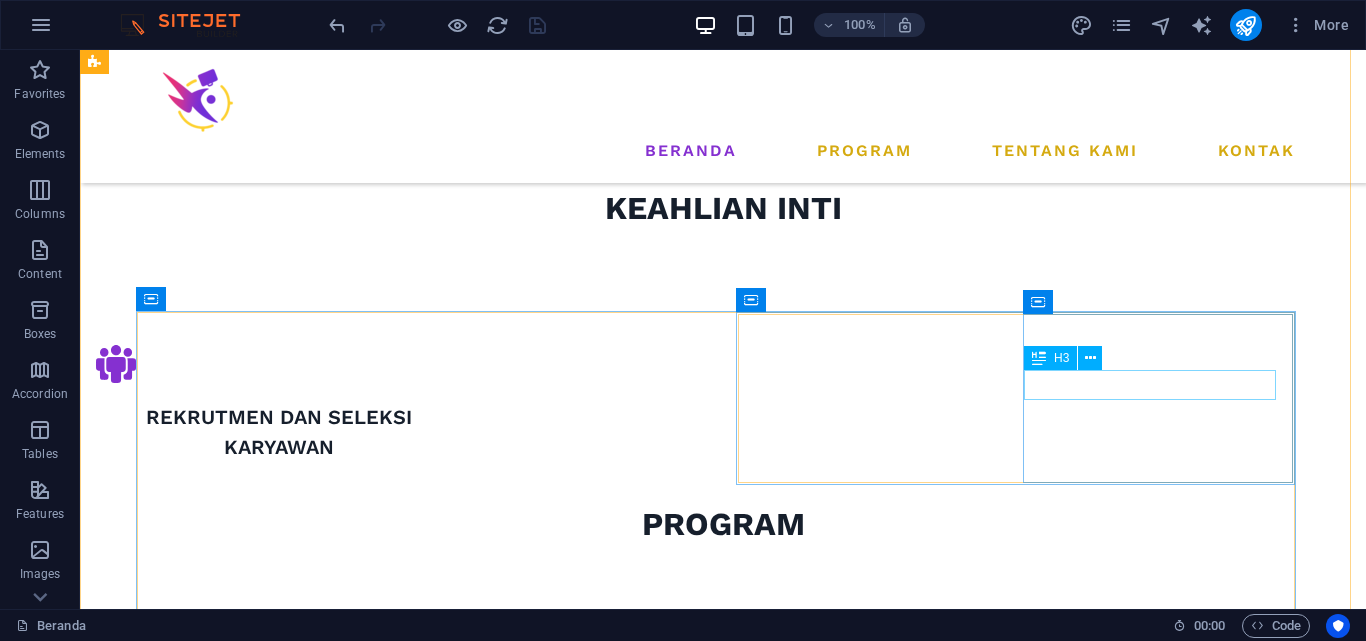 click on "Accounting" at bounding box center (368, 2820) 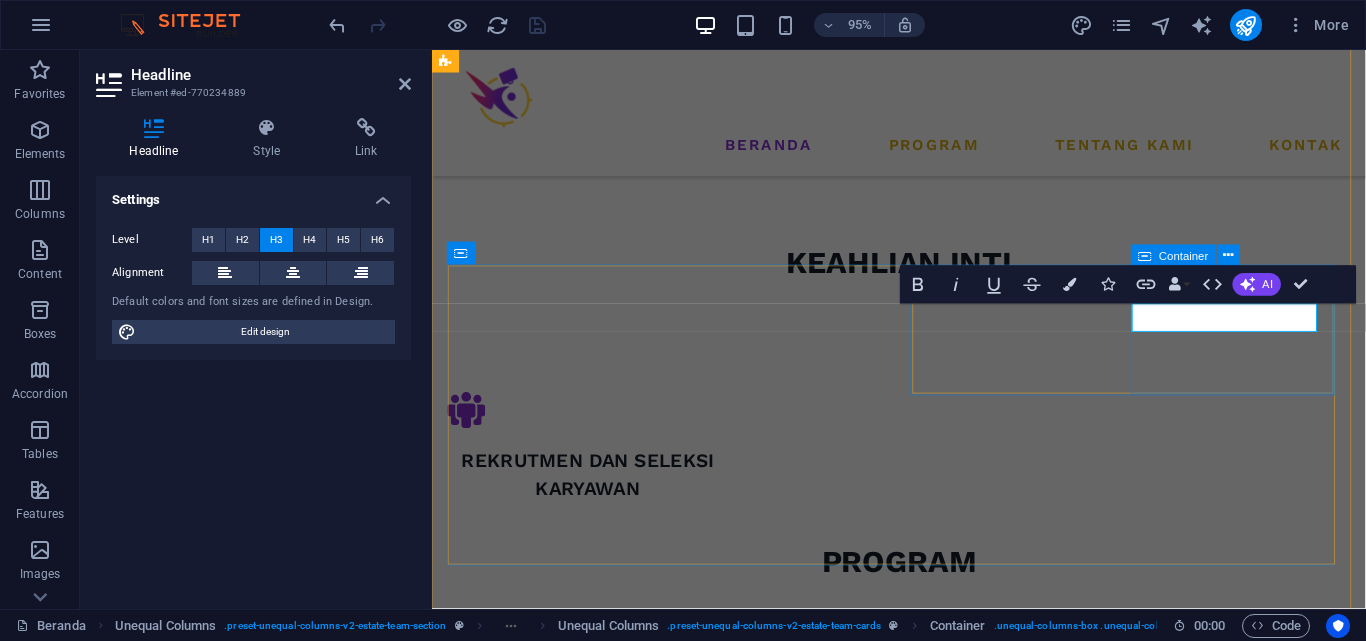 scroll, scrollTop: 3189, scrollLeft: 0, axis: vertical 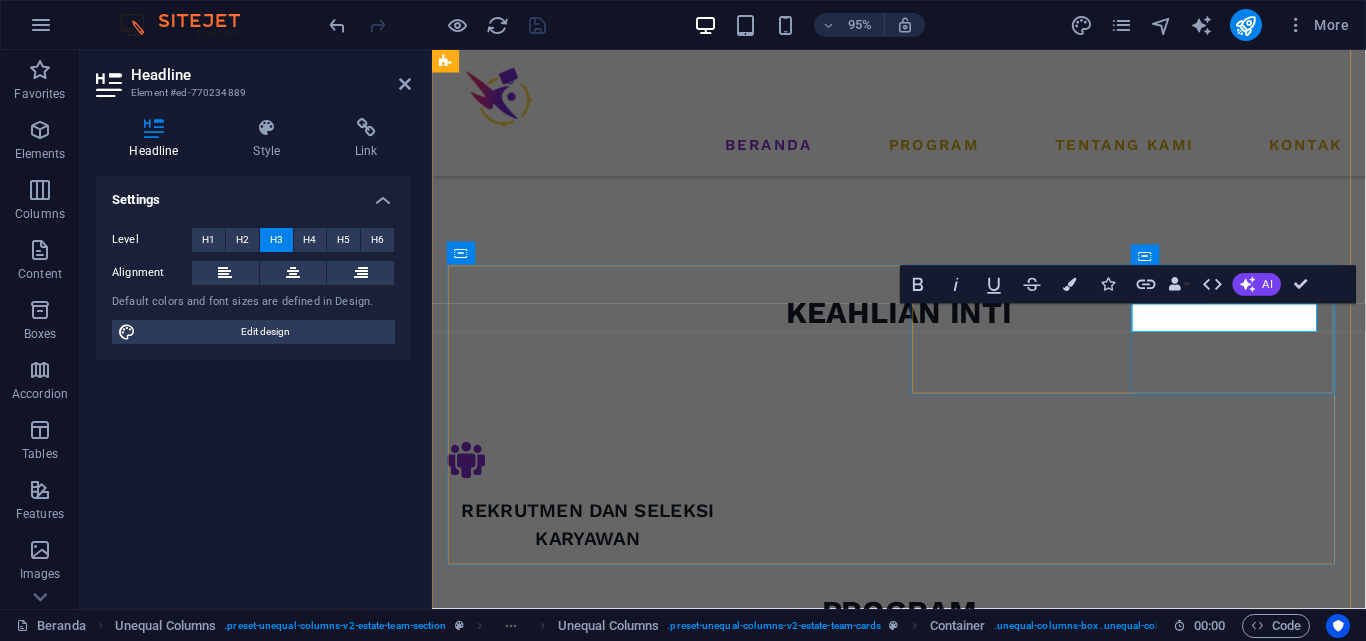 click on "Accounting" at bounding box center [668, 2742] 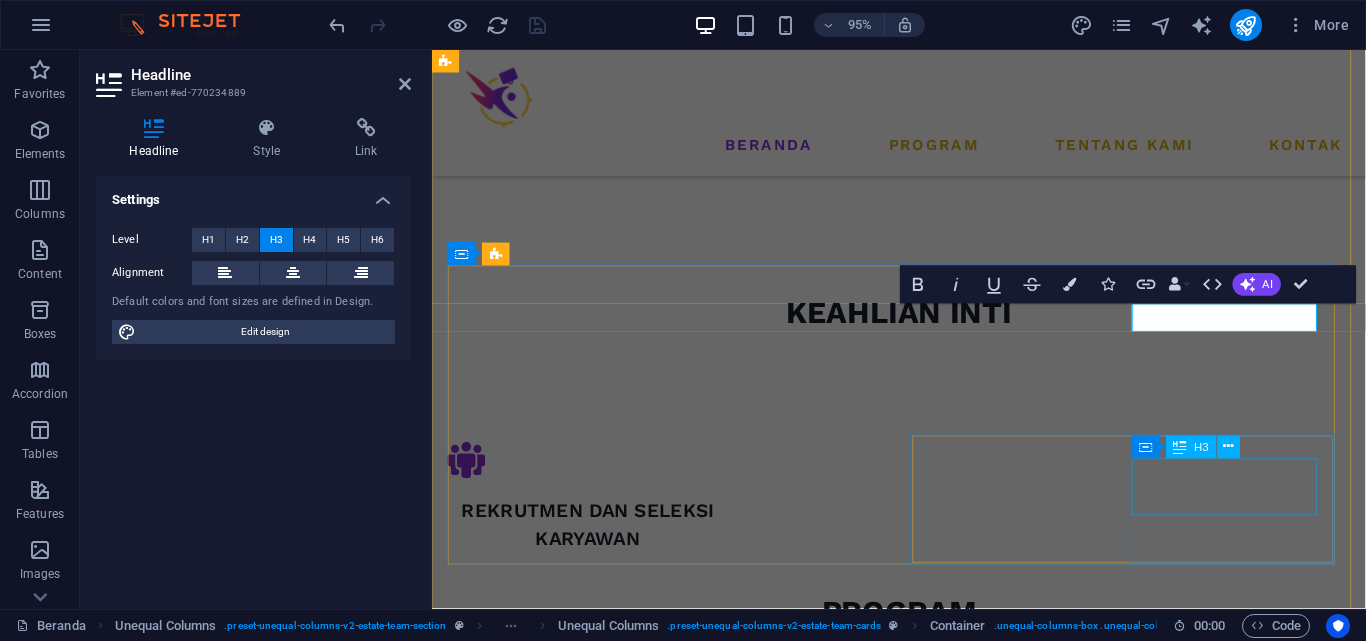 drag, startPoint x: 1242, startPoint y: 518, endPoint x: 1551, endPoint y: 511, distance: 309.07928 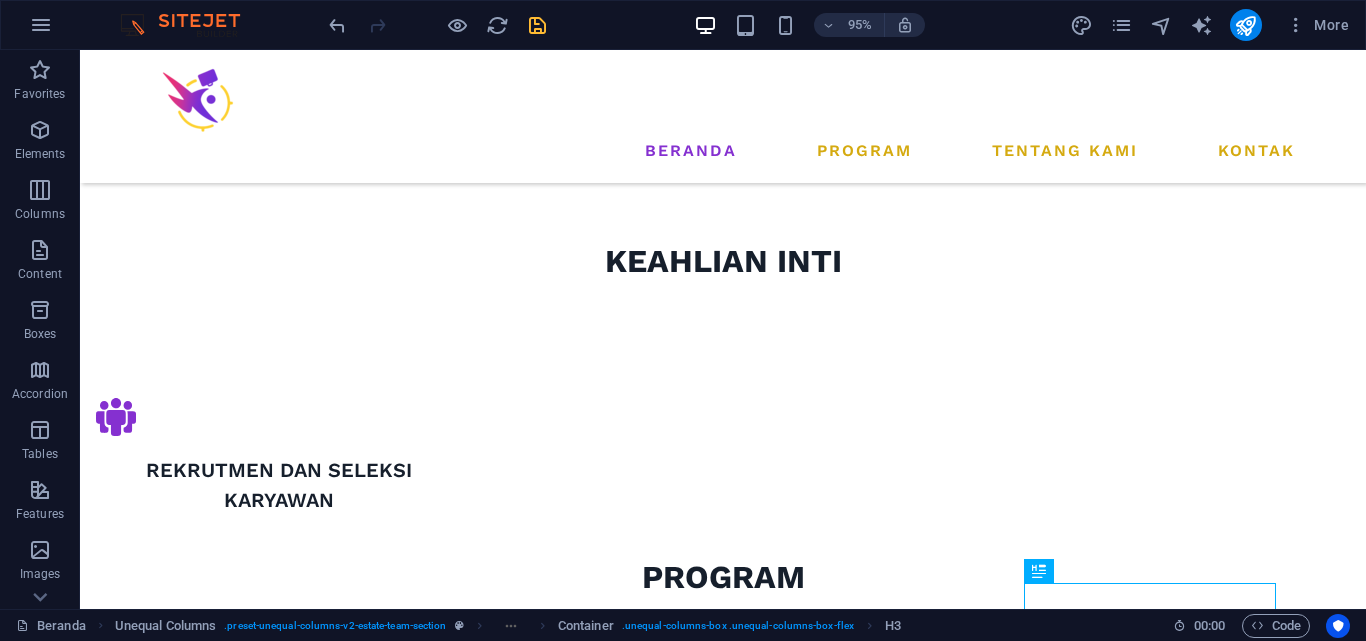 scroll, scrollTop: 3242, scrollLeft: 0, axis: vertical 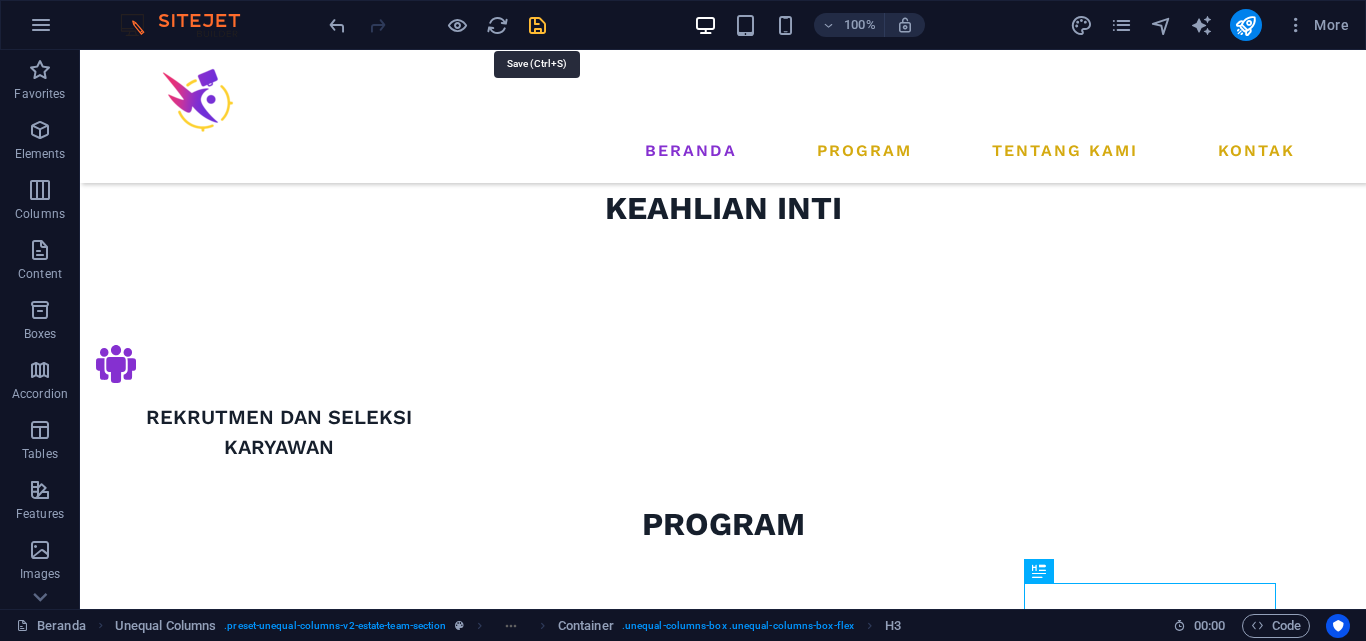 click at bounding box center [537, 25] 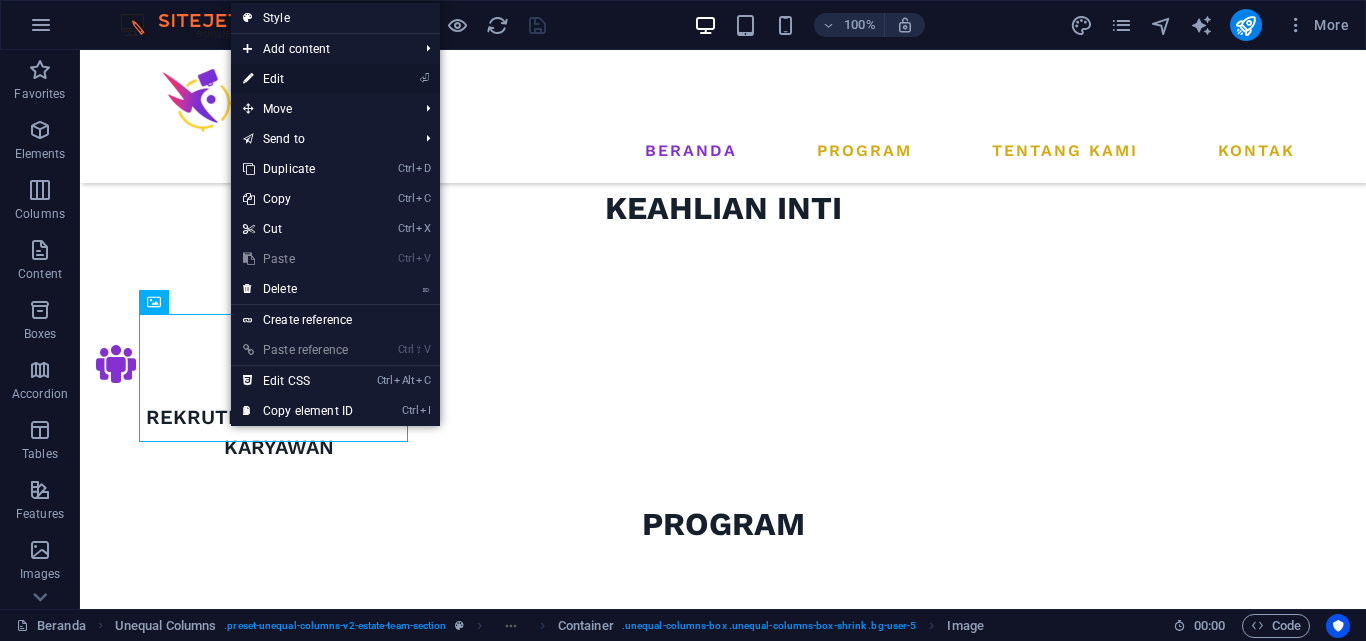 click on "⏎  Edit" at bounding box center [298, 79] 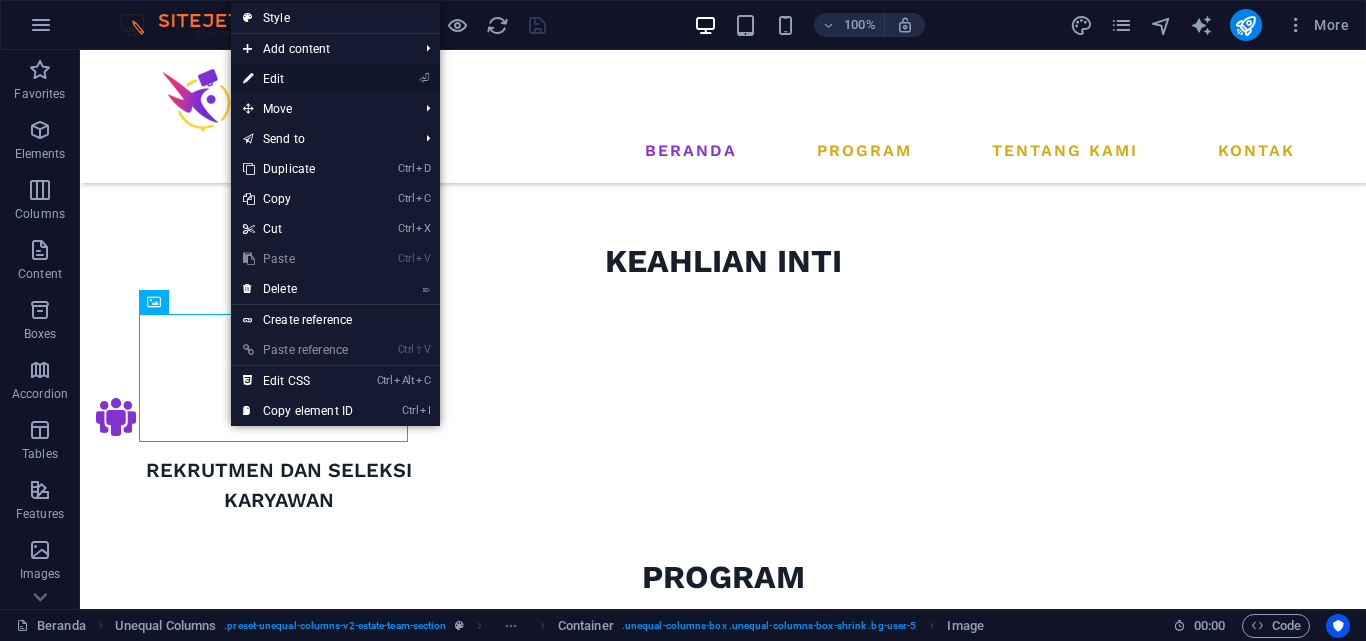 select on "px" 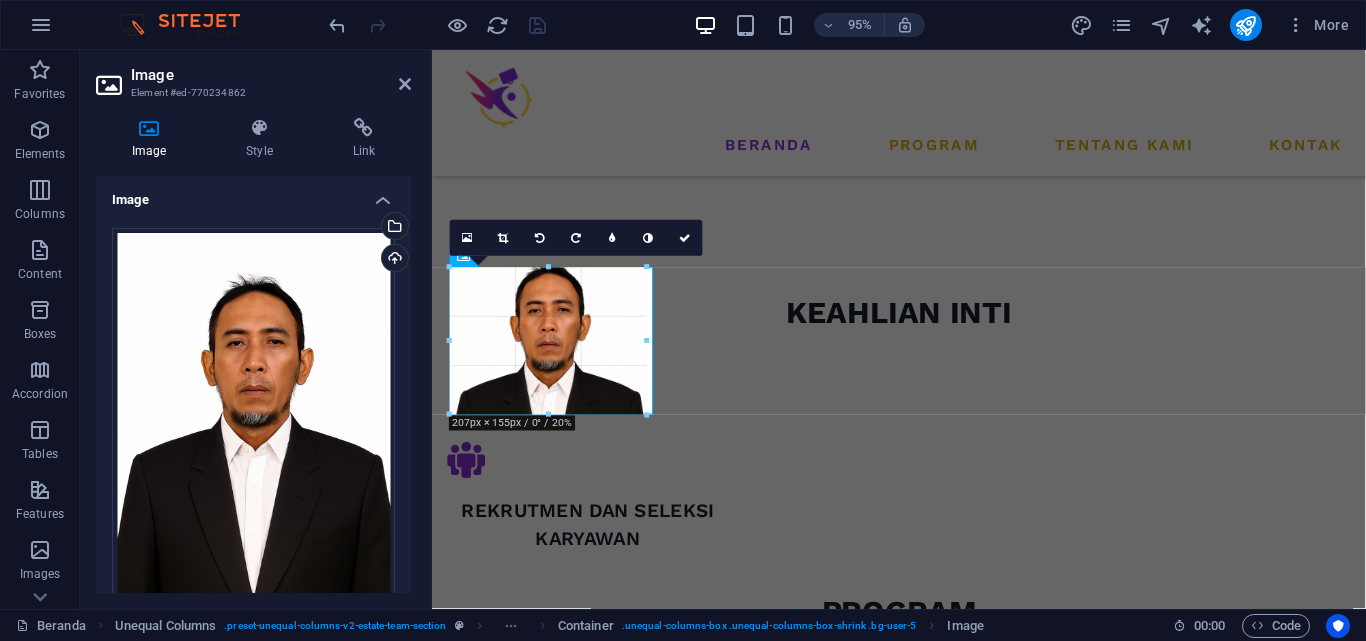 drag, startPoint x: 612, startPoint y: 330, endPoint x: 655, endPoint y: 350, distance: 47.423622 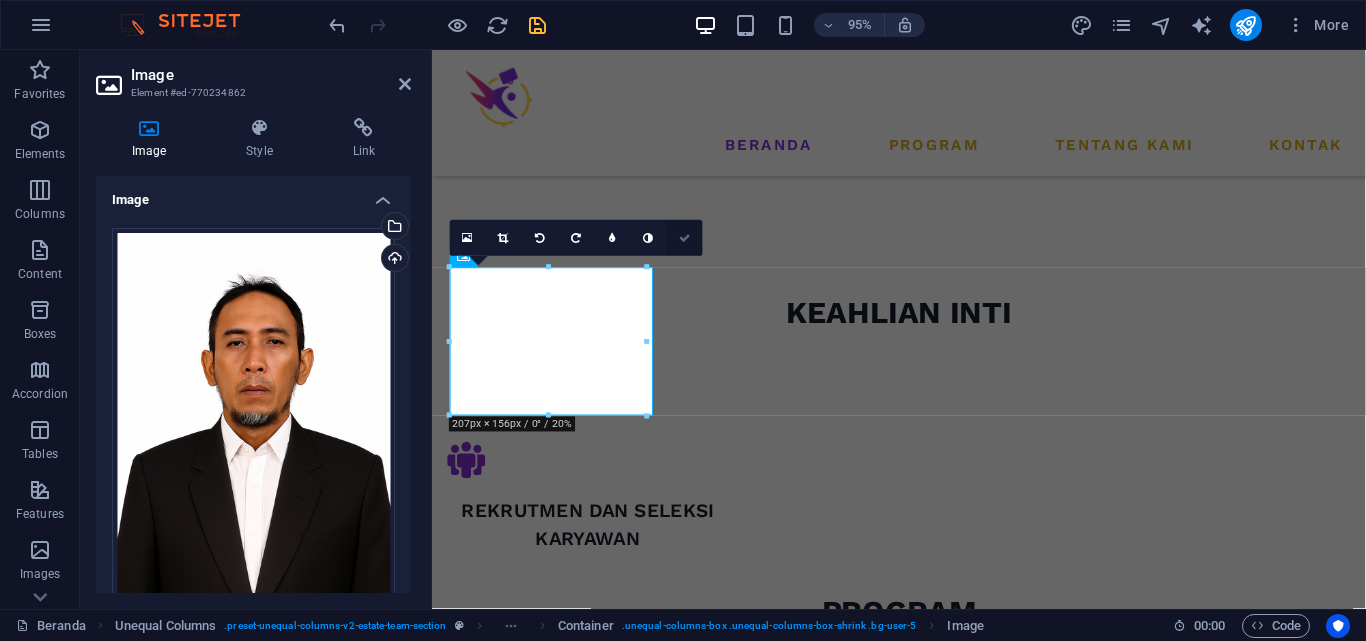 click at bounding box center [685, 237] 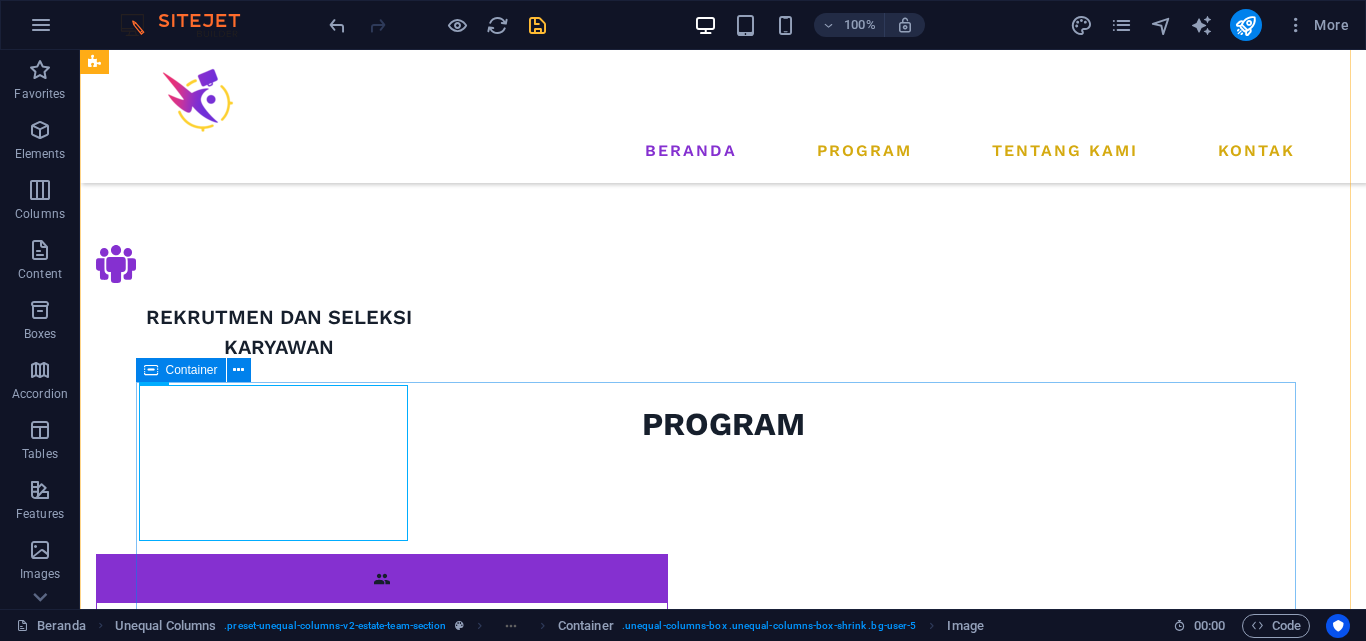 scroll, scrollTop: 3142, scrollLeft: 0, axis: vertical 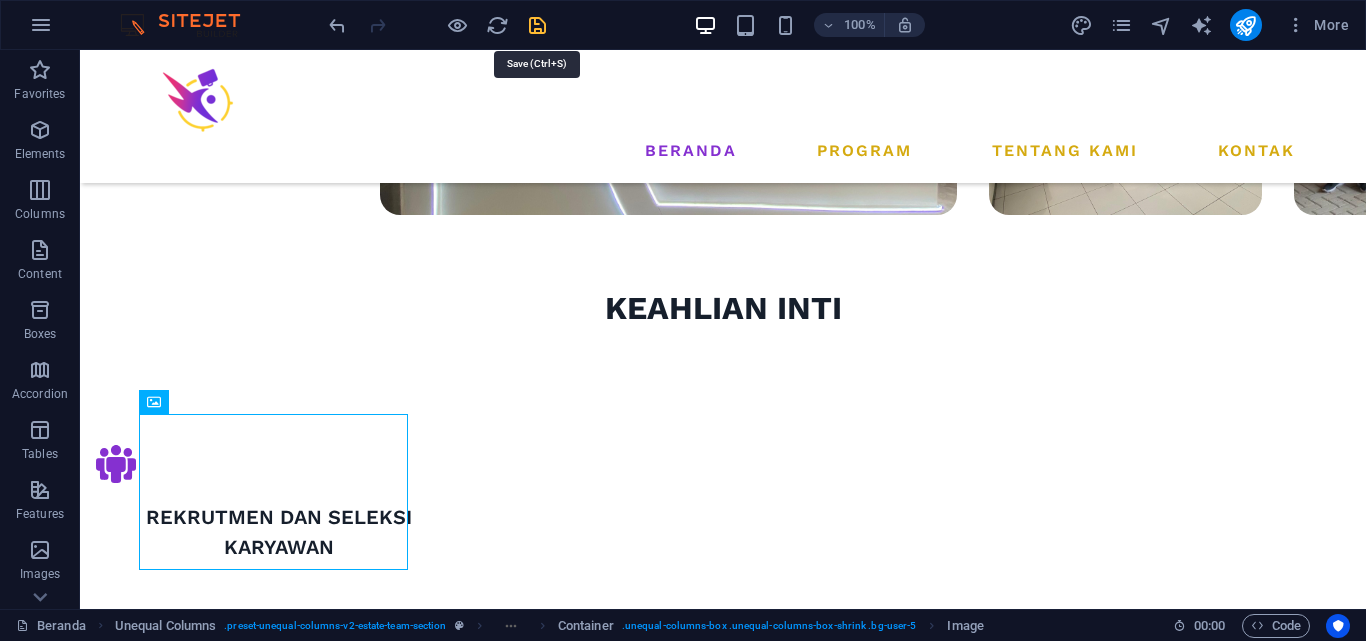 click at bounding box center (537, 25) 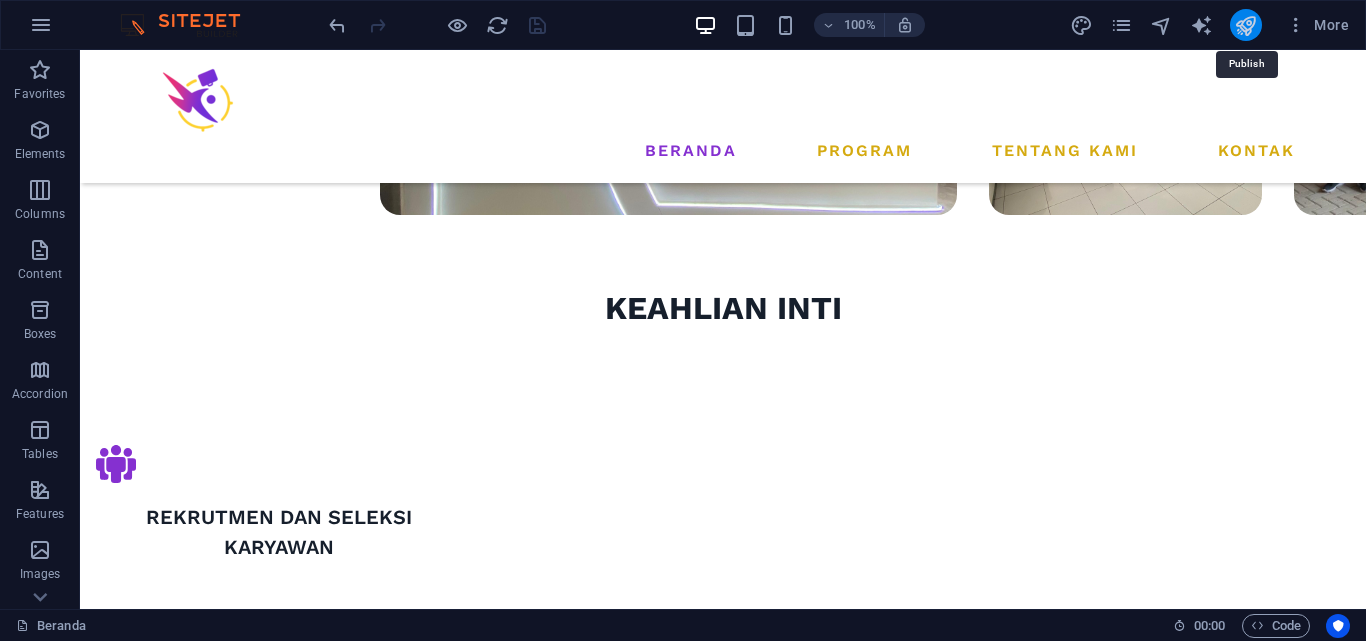 click at bounding box center [1245, 25] 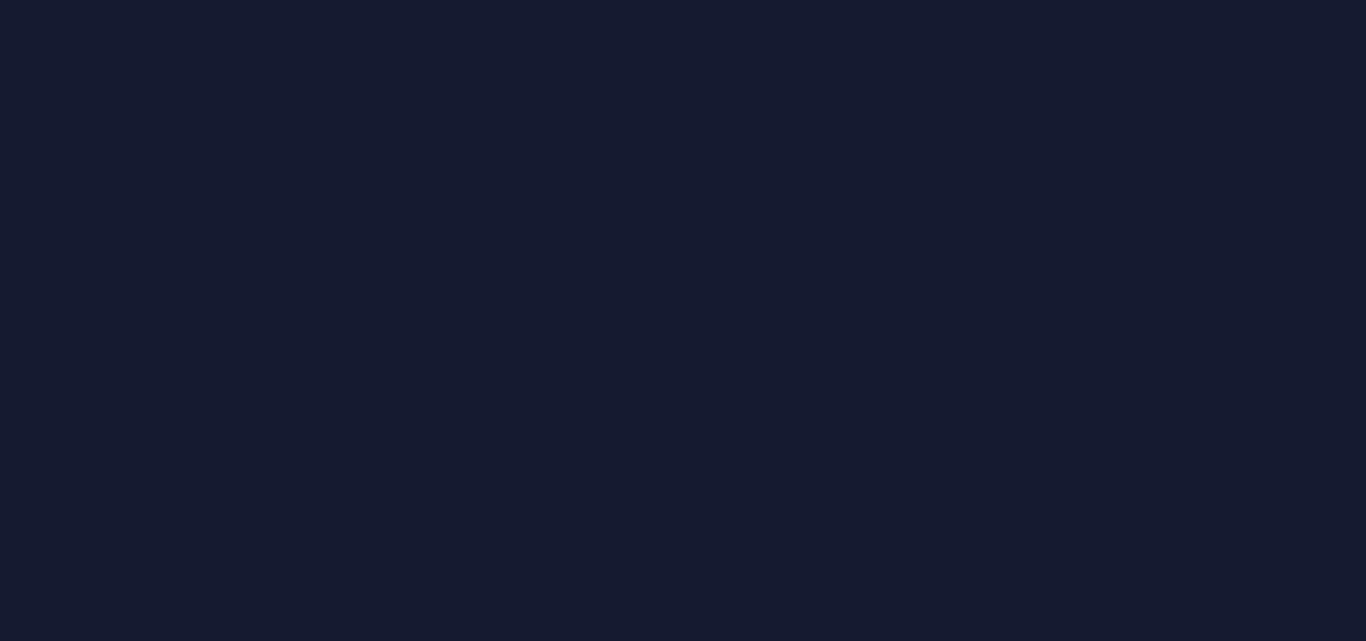 scroll, scrollTop: 0, scrollLeft: 0, axis: both 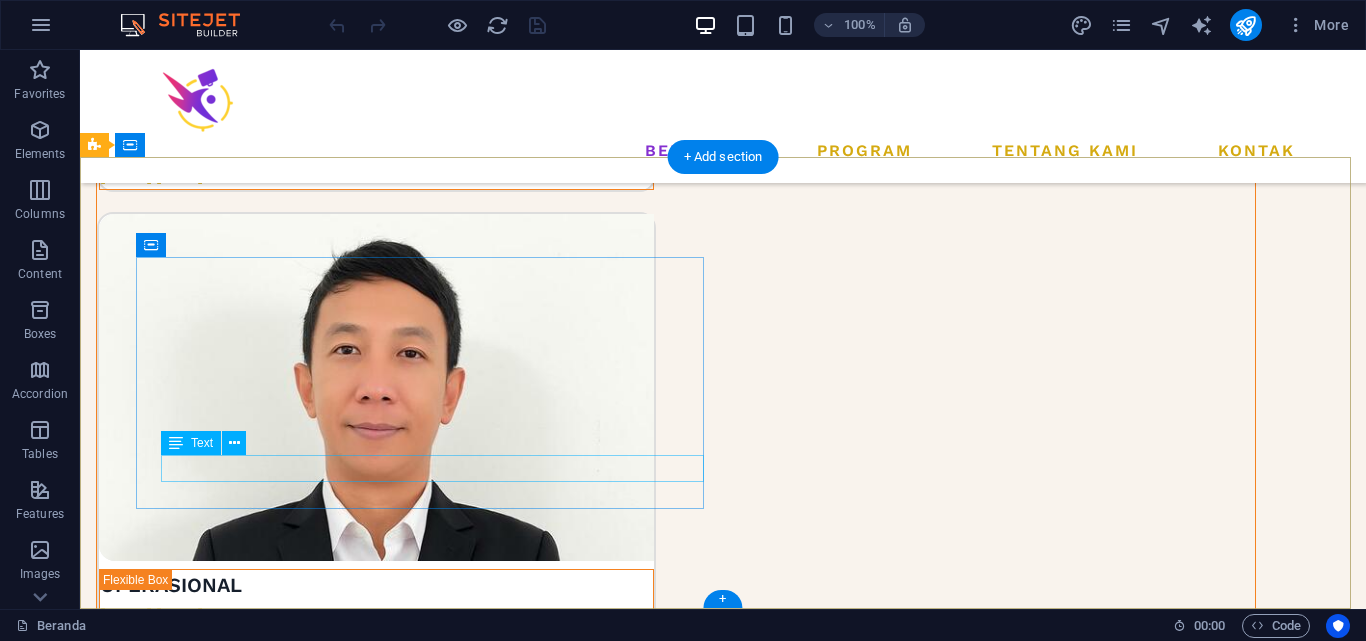 click on "[PHONE]" at bounding box center [676, 3614] 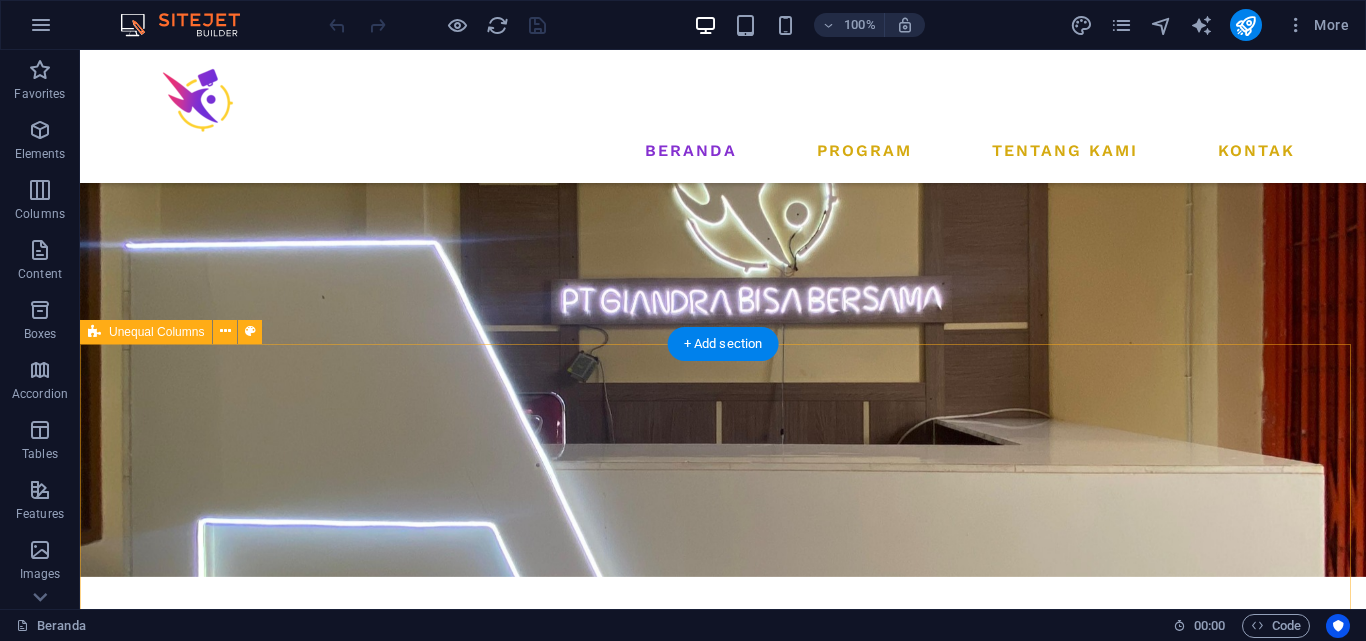 scroll, scrollTop: 143, scrollLeft: 0, axis: vertical 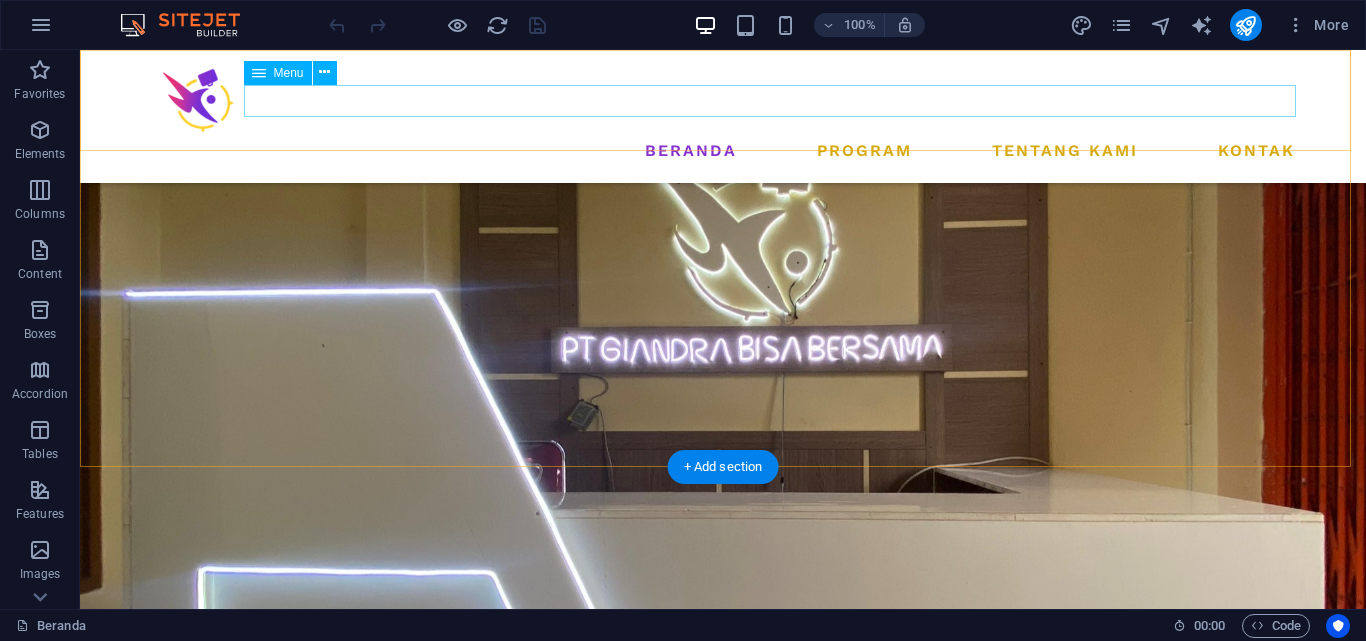 click on "Beranda Program Tentang Kami Kontak" at bounding box center (723, 151) 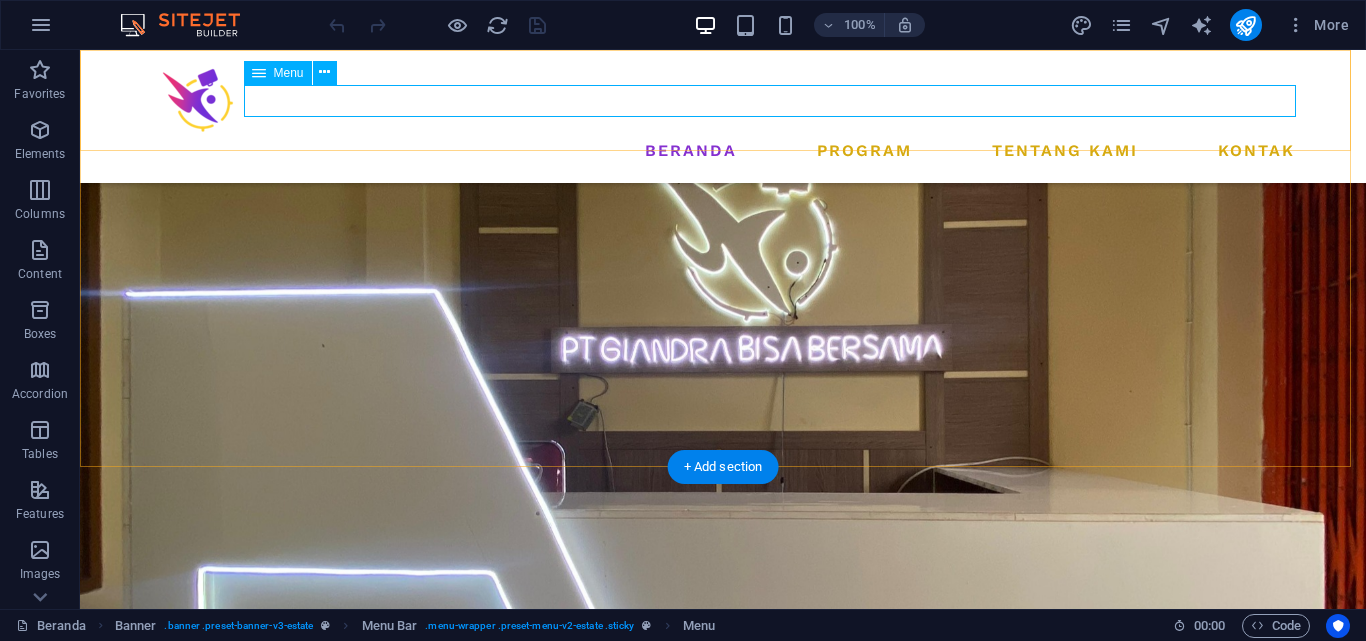 click on "Beranda Program Tentang Kami Kontak" at bounding box center [723, 151] 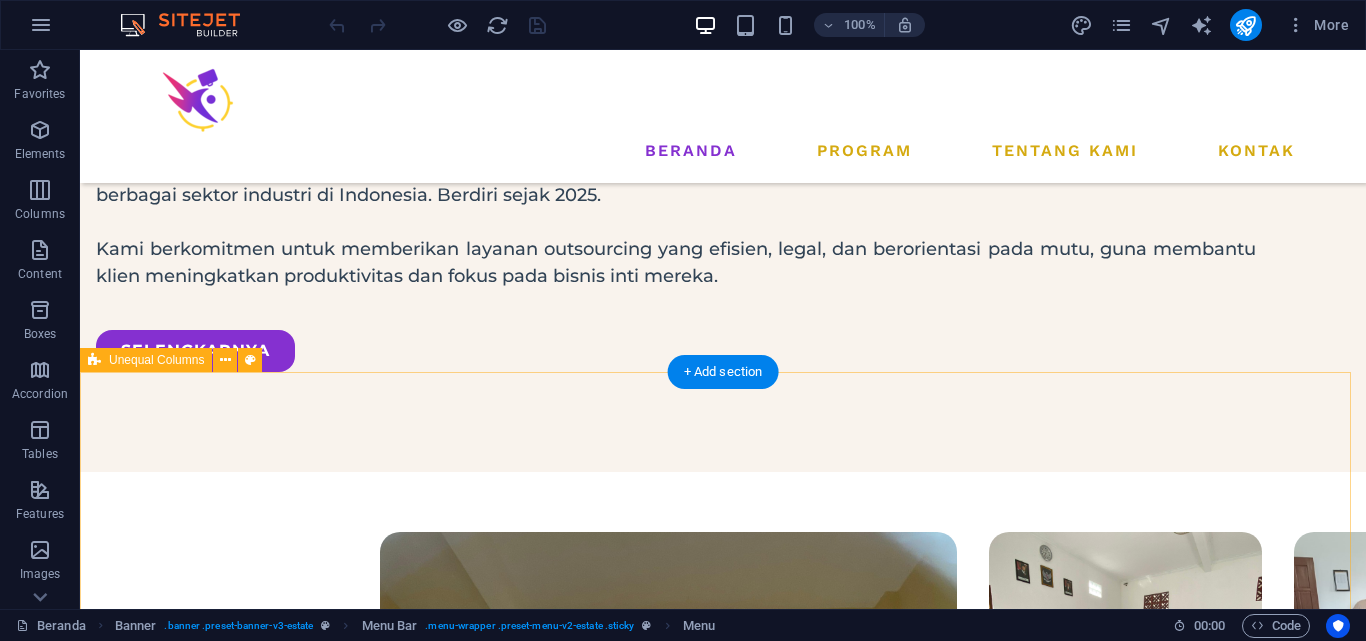 scroll, scrollTop: 2543, scrollLeft: 0, axis: vertical 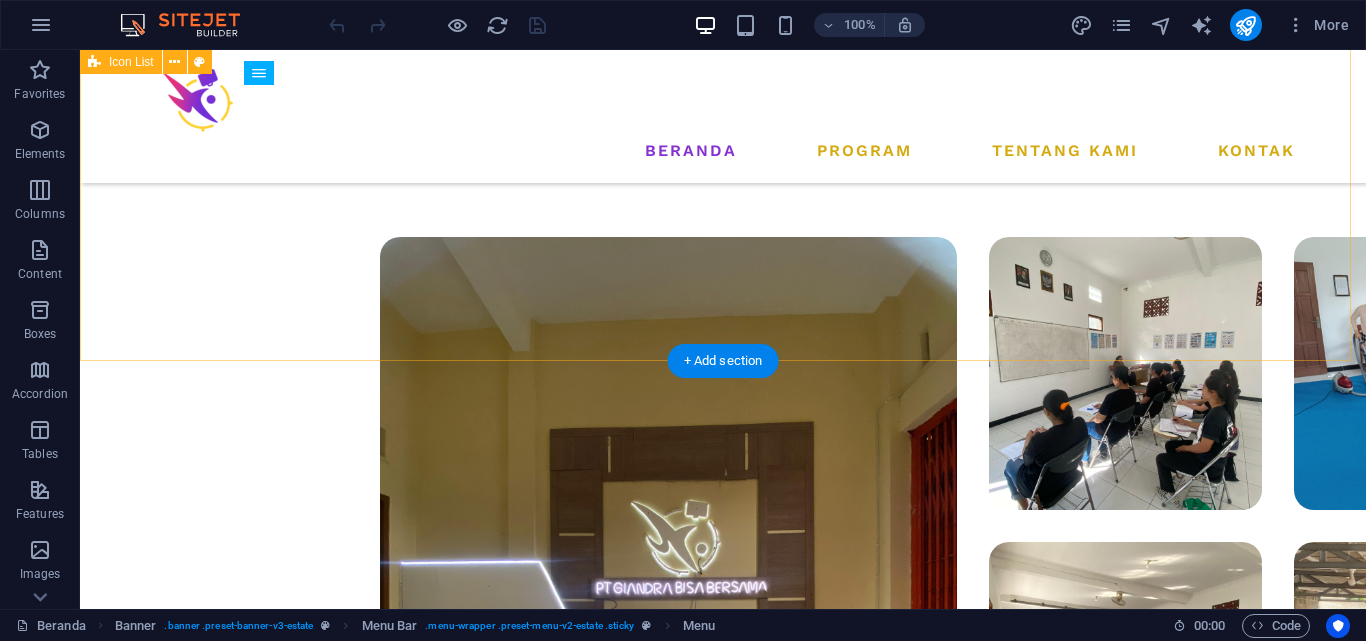 click on "Selengkapnya Penyediaan dan manajemen fungsi sdm pelatihan kerja industri kreatif swasta jasa pengamanan swasta pelatihan kerja bisnis dan manajemen swasta pelatihan kerja teknik swasta pelatihan kerja pekerjaan domestik swasta" at bounding box center (723, 1464) 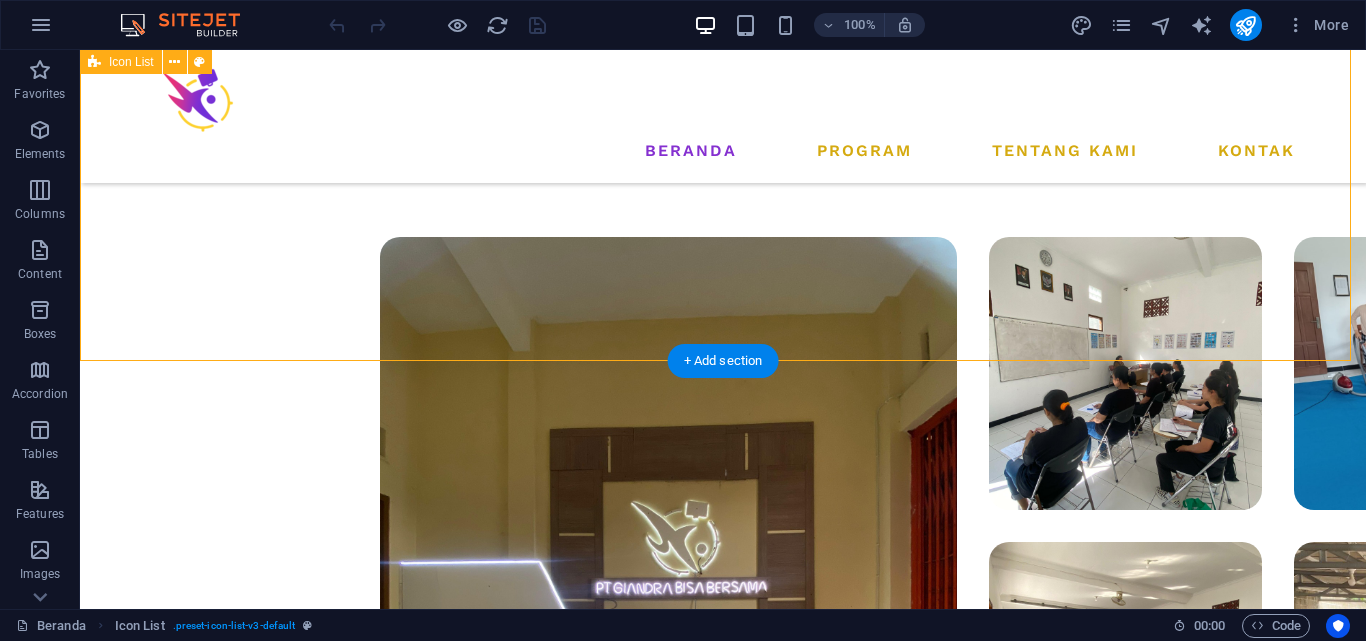 click on "Selengkapnya Penyediaan dan manajemen fungsi sdm pelatihan kerja industri kreatif swasta jasa pengamanan swasta pelatihan kerja bisnis dan manajemen swasta pelatihan kerja teknik swasta pelatihan kerja pekerjaan domestik swasta" at bounding box center (723, 1464) 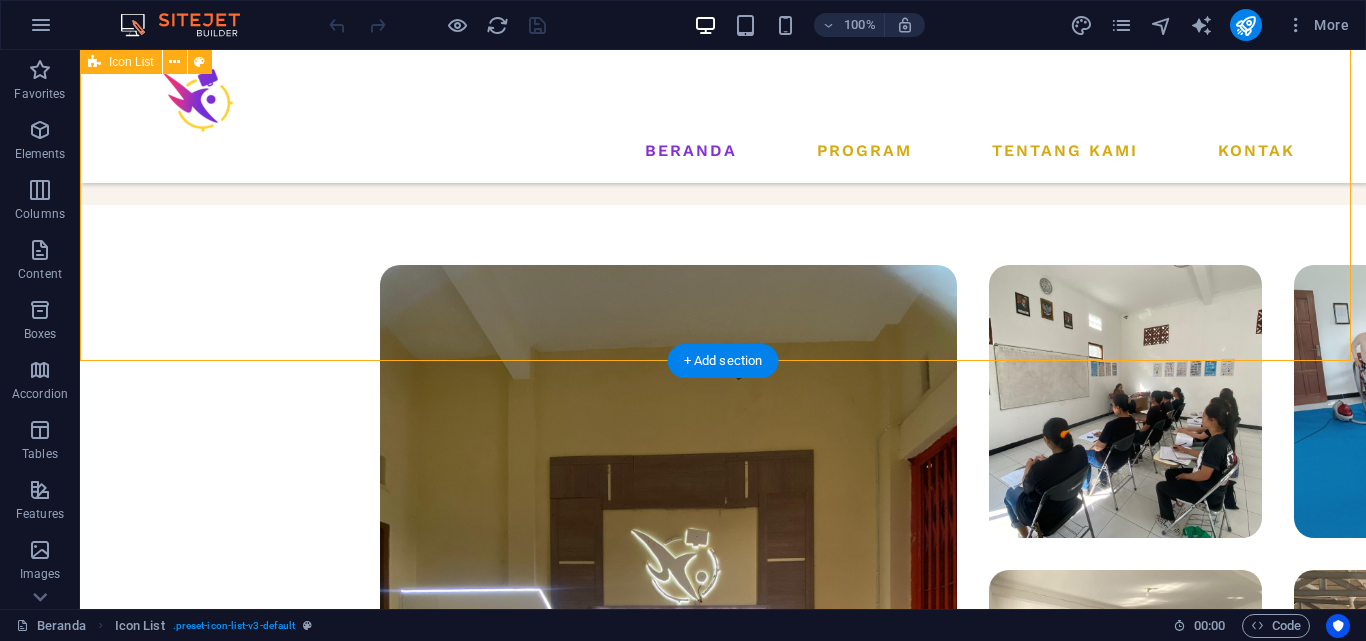 select on "px" 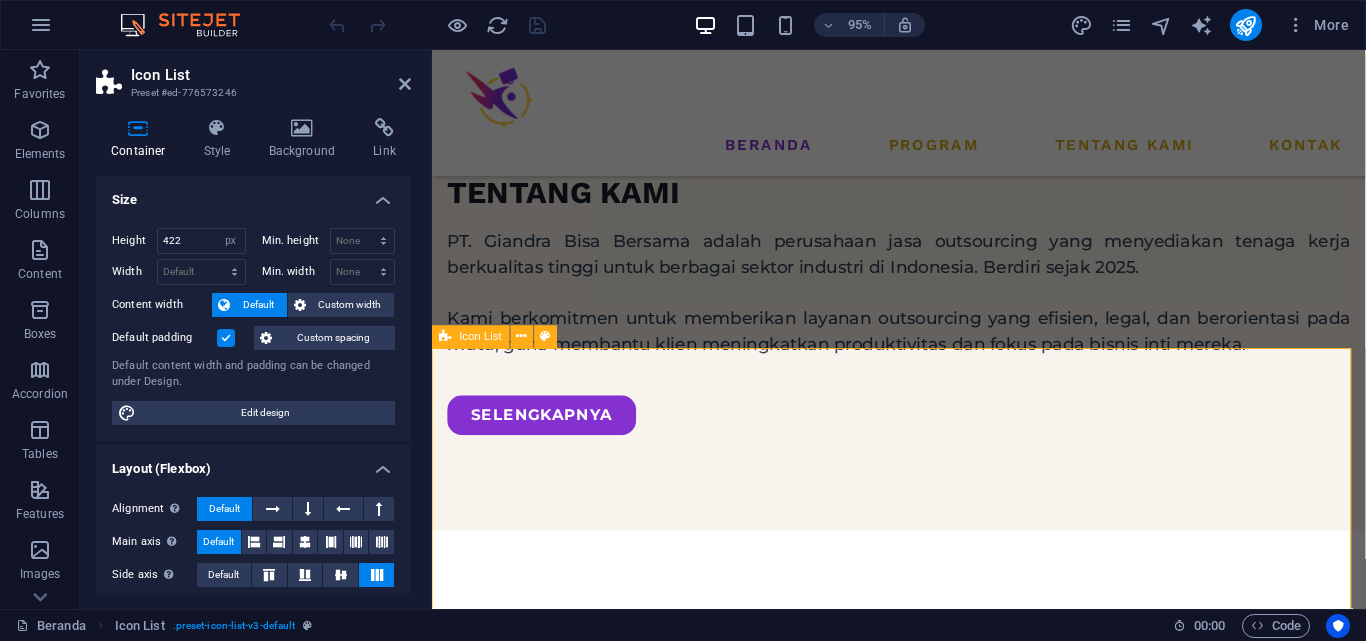 scroll, scrollTop: 2264, scrollLeft: 0, axis: vertical 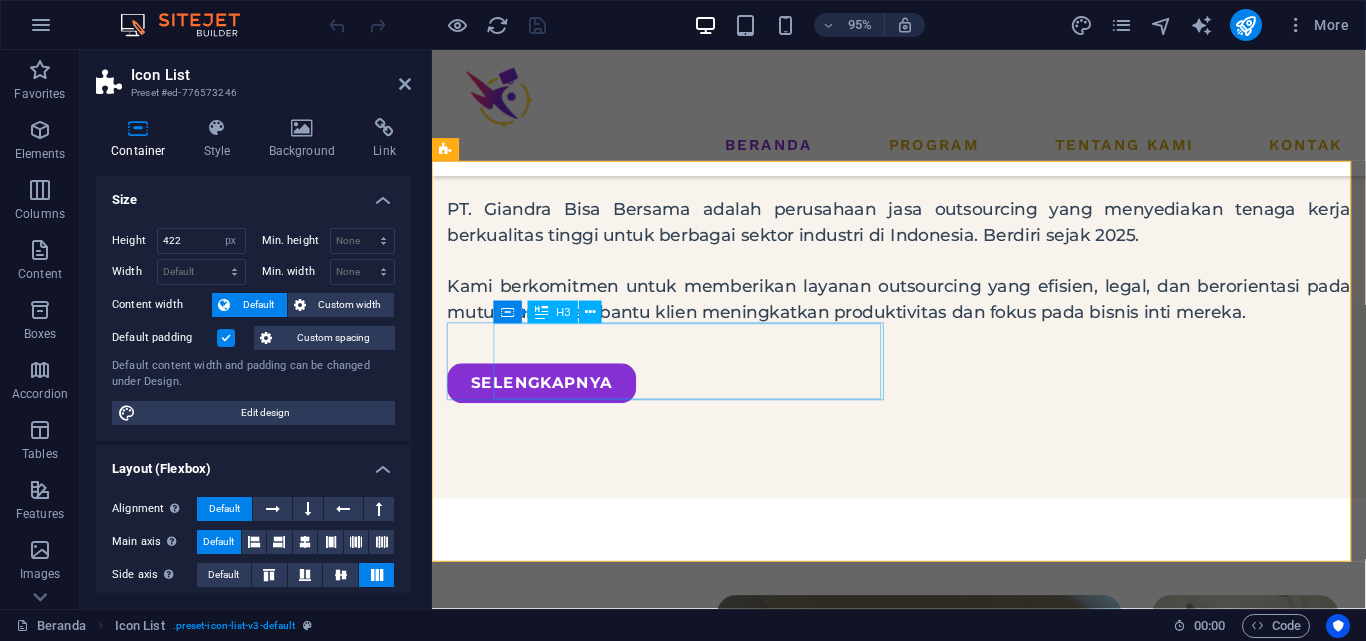 click on "jasa pengamanan swasta" at bounding box center (657, 2026) 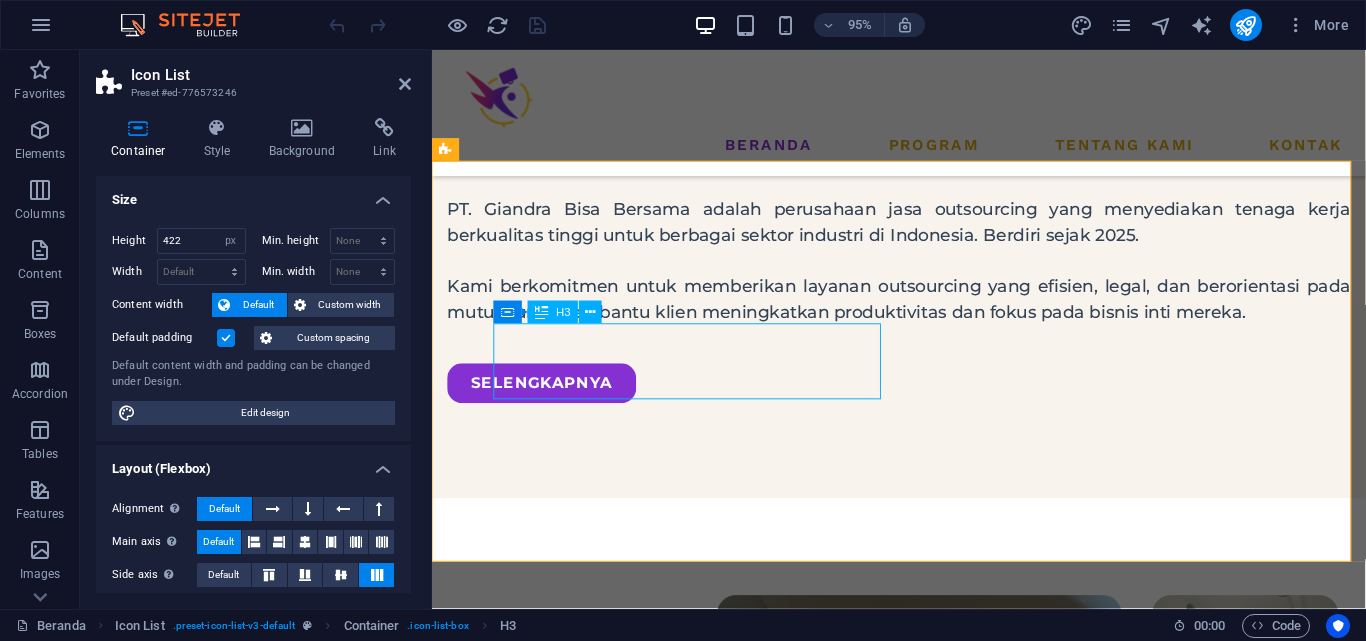 click on "jasa pengamanan swasta" at bounding box center (657, 2026) 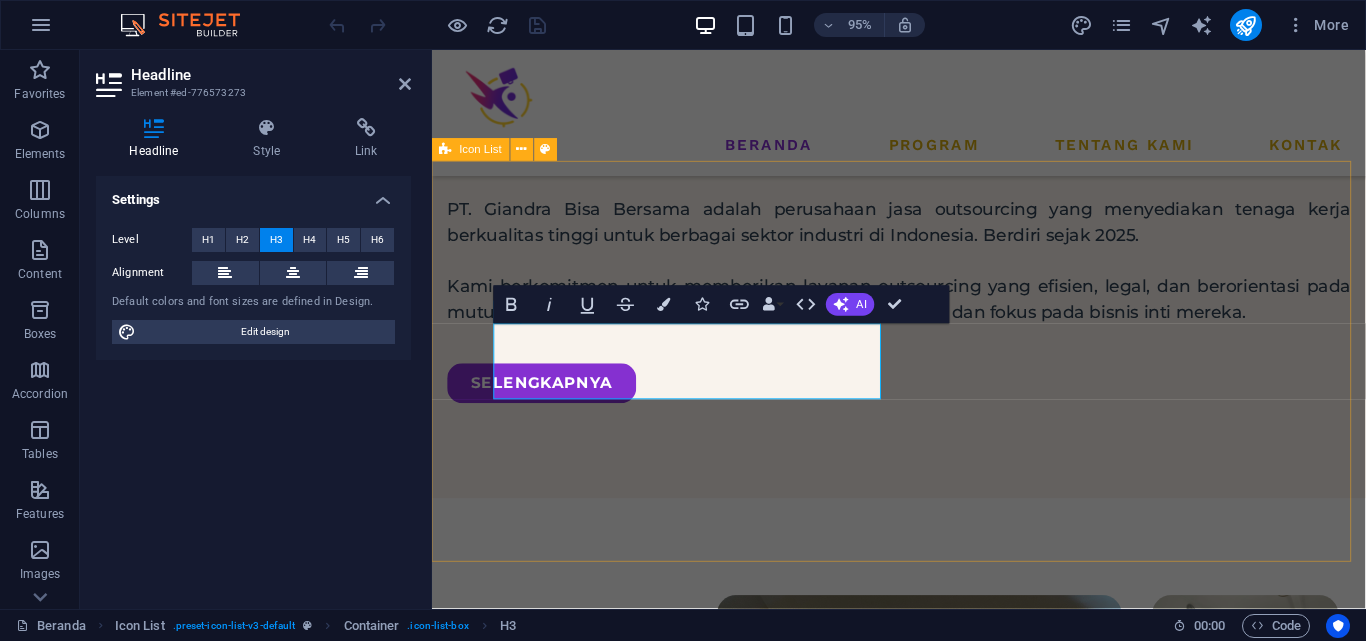click on "Selengkapnya Penyediaan dan manajemen fungsi sdm pelatihan kerja industri kreatif swasta jasa pengamanan swasta pelatihan kerja bisnis dan manajemen swasta pelatihan kerja teknik swasta pelatihan kerja pekerjaan domestik swasta" at bounding box center (923, 1808) 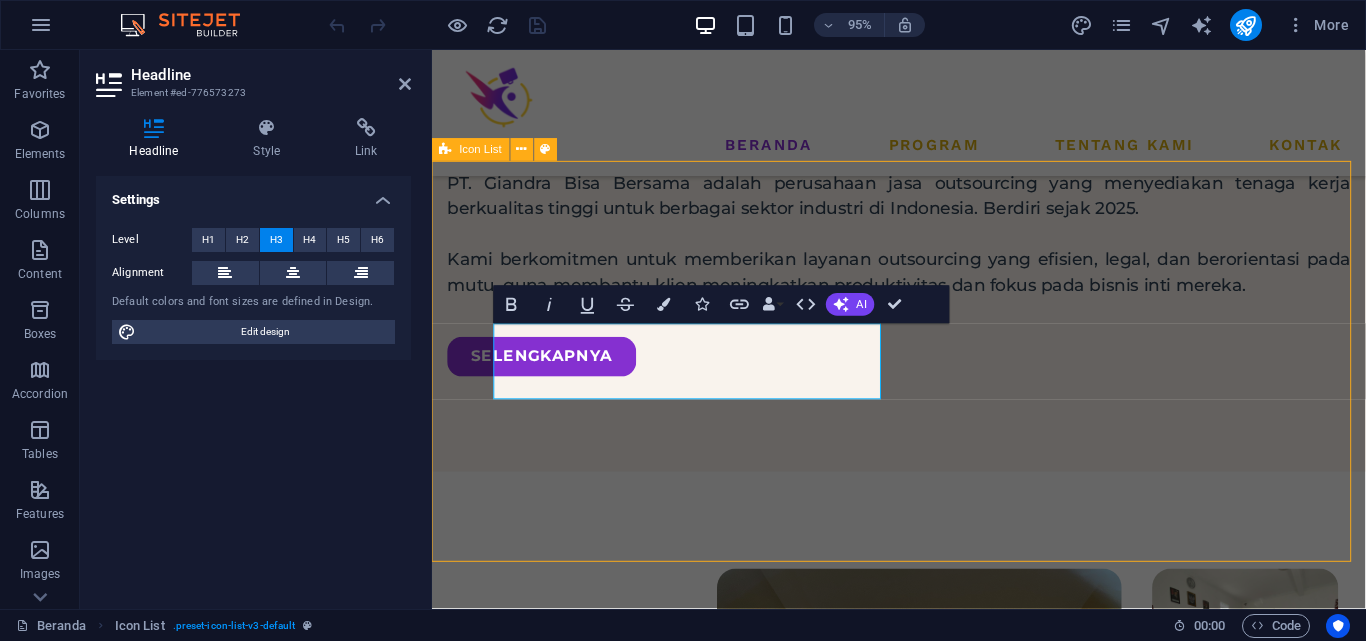 scroll, scrollTop: 2315, scrollLeft: 0, axis: vertical 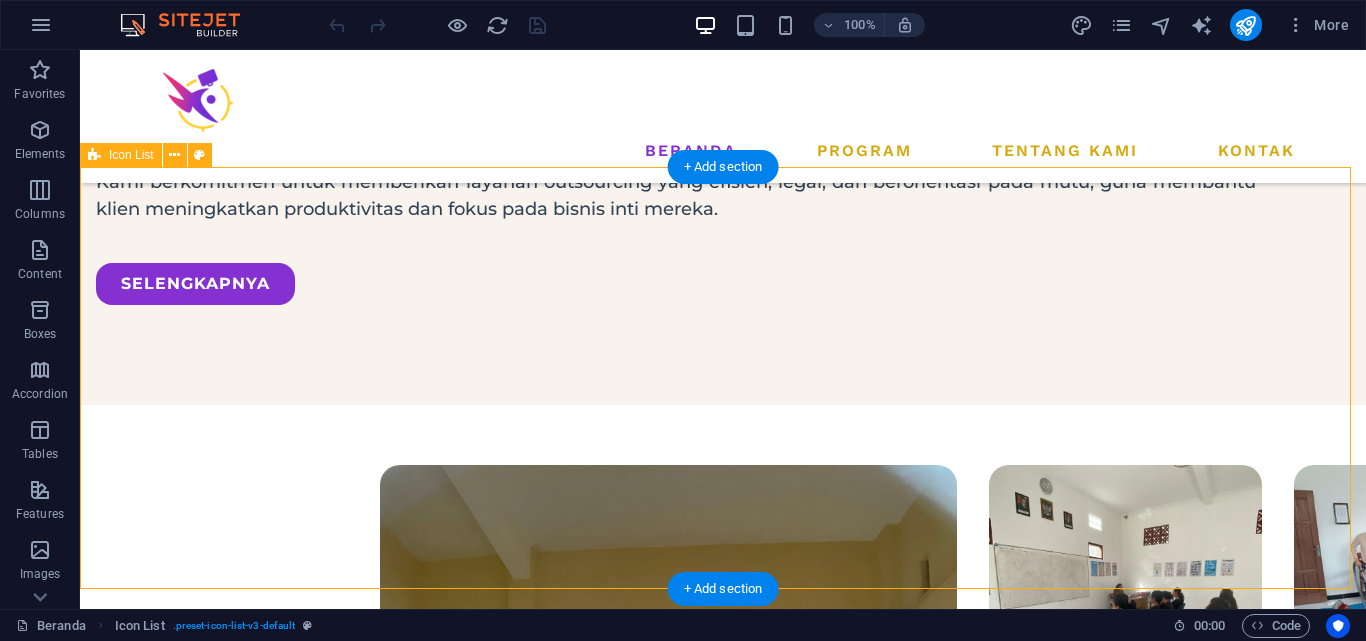 click on "Selengkapnya Penyediaan dan manajemen fungsi sdm pelatihan kerja industri kreatif swasta jasa pengamanan swasta pelatihan kerja bisnis dan manajemen swasta pelatihan kerja teknik swasta pelatihan kerja pekerjaan domestik swasta" at bounding box center (723, 1692) 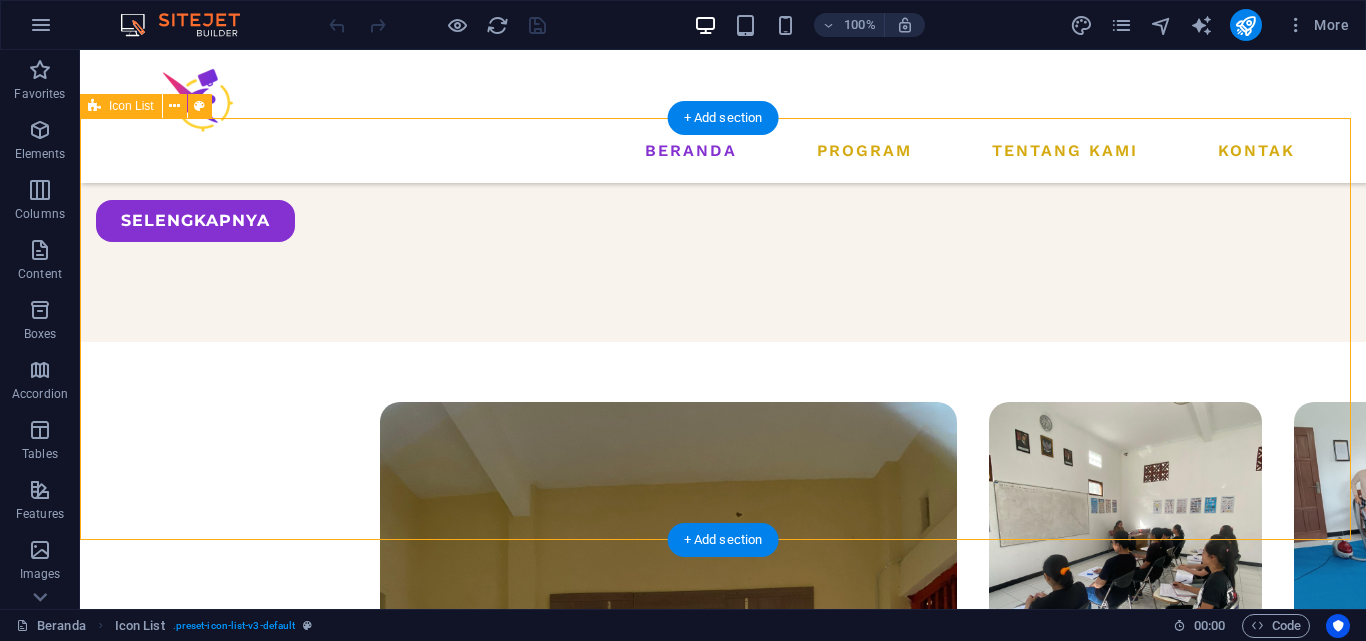 scroll, scrollTop: 2415, scrollLeft: 0, axis: vertical 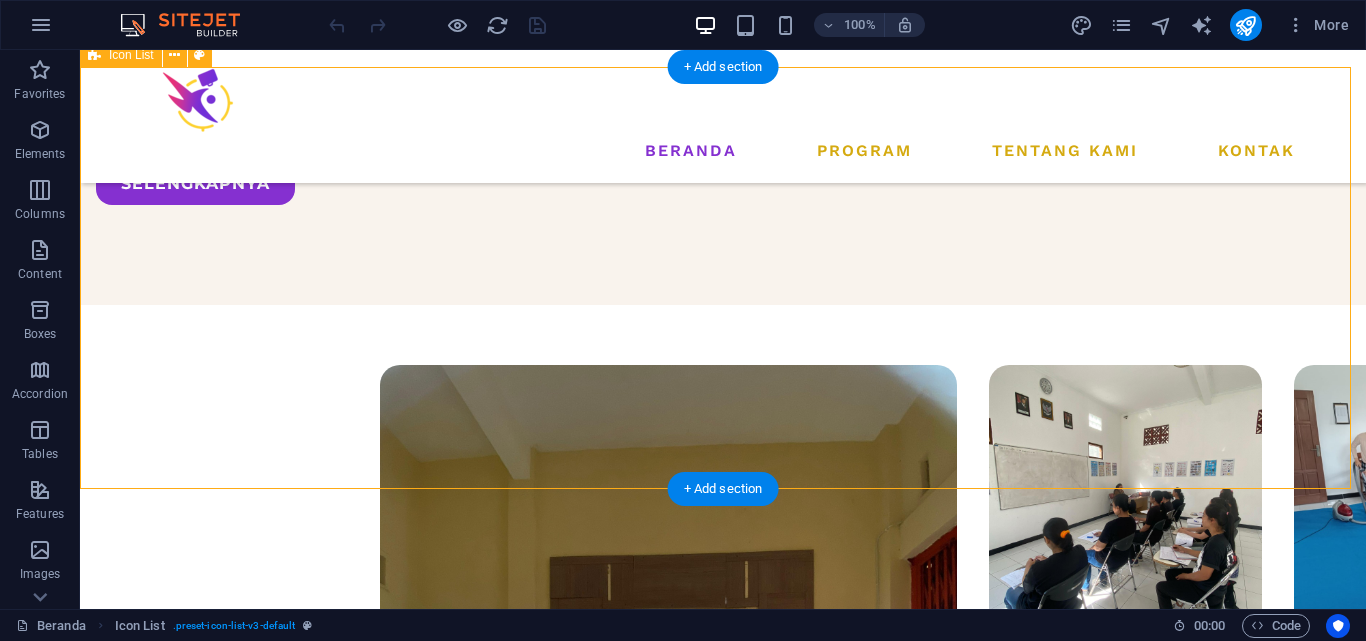 click on "Selengkapnya Penyediaan dan manajemen fungsi sdm pelatihan kerja industri kreatif swasta jasa pengamanan swasta pelatihan kerja bisnis dan manajemen swasta pelatihan kerja teknik swasta pelatihan kerja pekerjaan domestik swasta" at bounding box center [723, 1592] 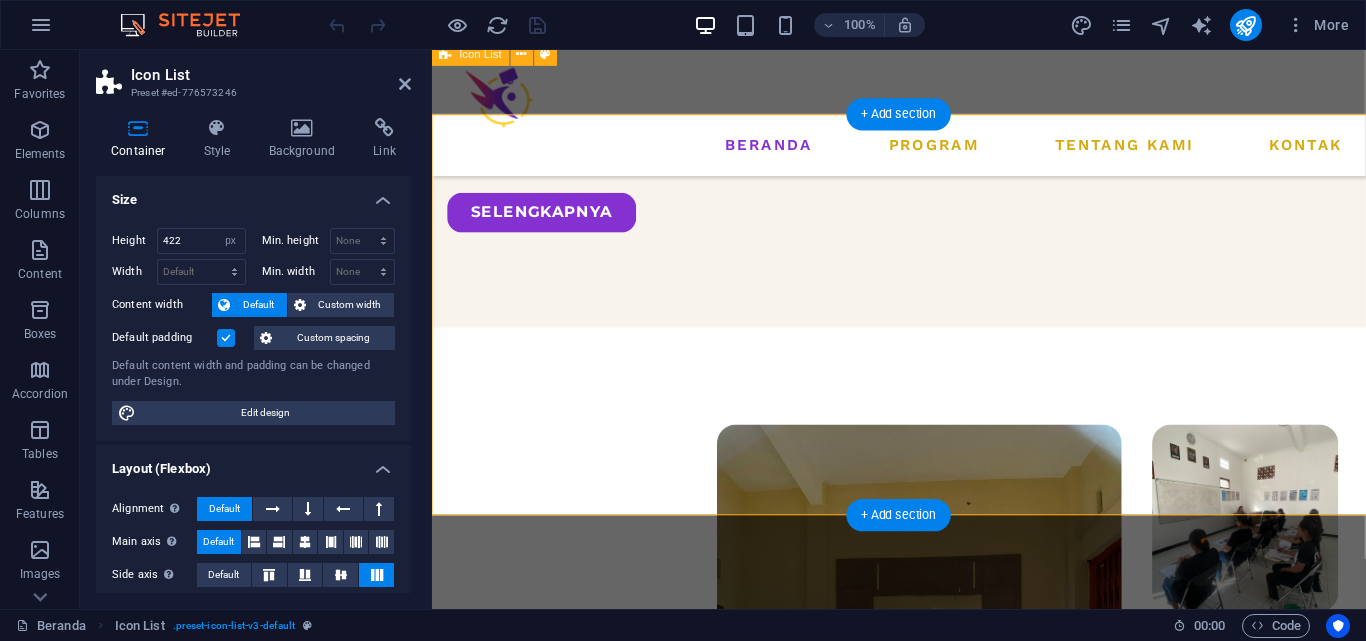 click on "Selengkapnya Penyediaan dan manajemen fungsi sdm pelatihan kerja industri kreatif swasta jasa pengamanan swasta pelatihan kerja bisnis dan manajemen swasta pelatihan kerja teknik swasta pelatihan kerja pekerjaan domestik swasta" at bounding box center (923, 1629) 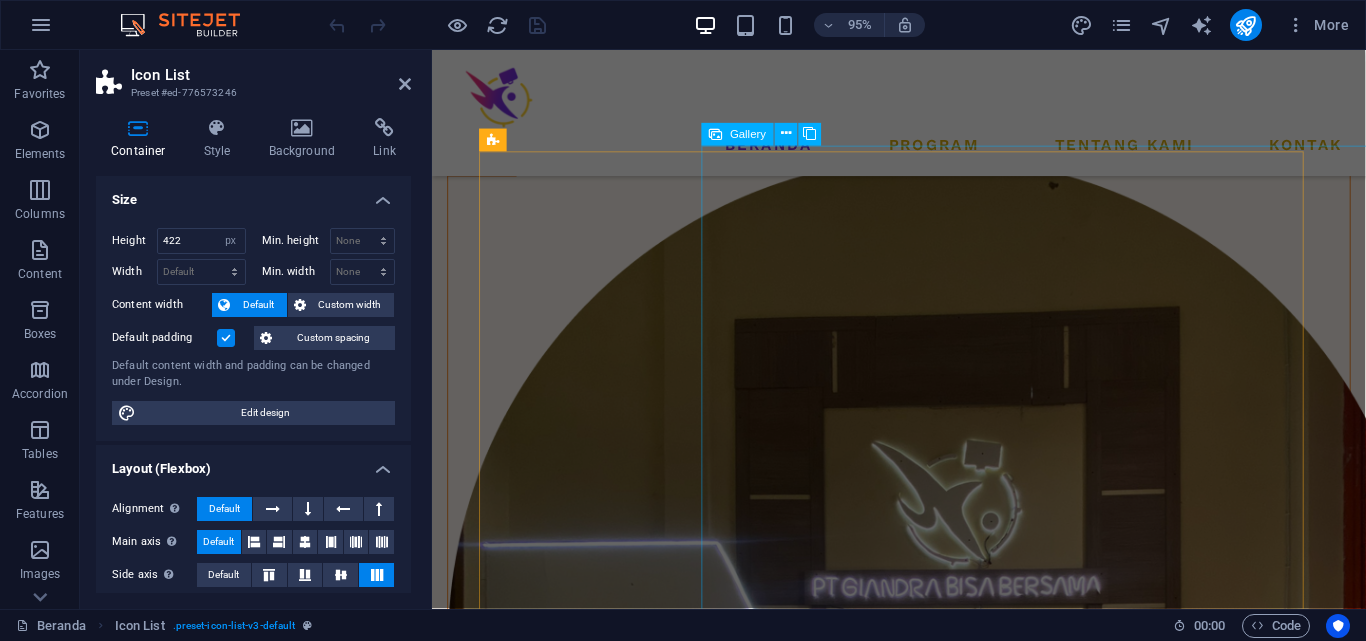 scroll, scrollTop: 1064, scrollLeft: 0, axis: vertical 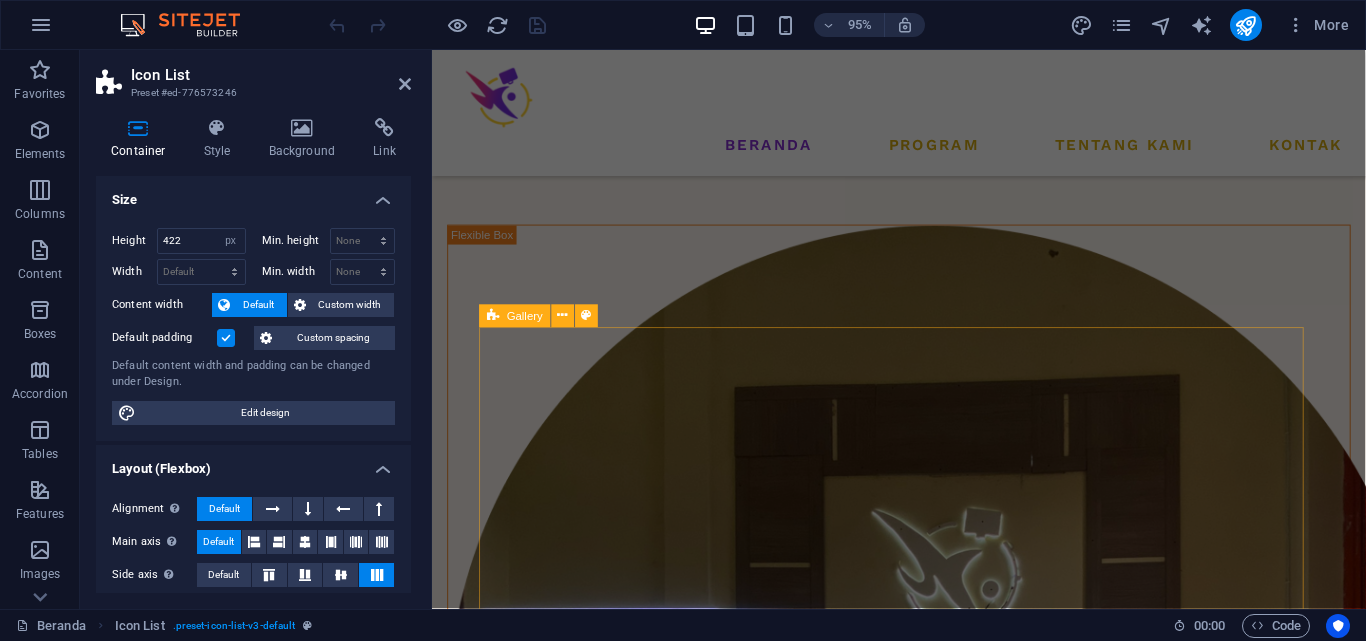 click at bounding box center (923, 2027) 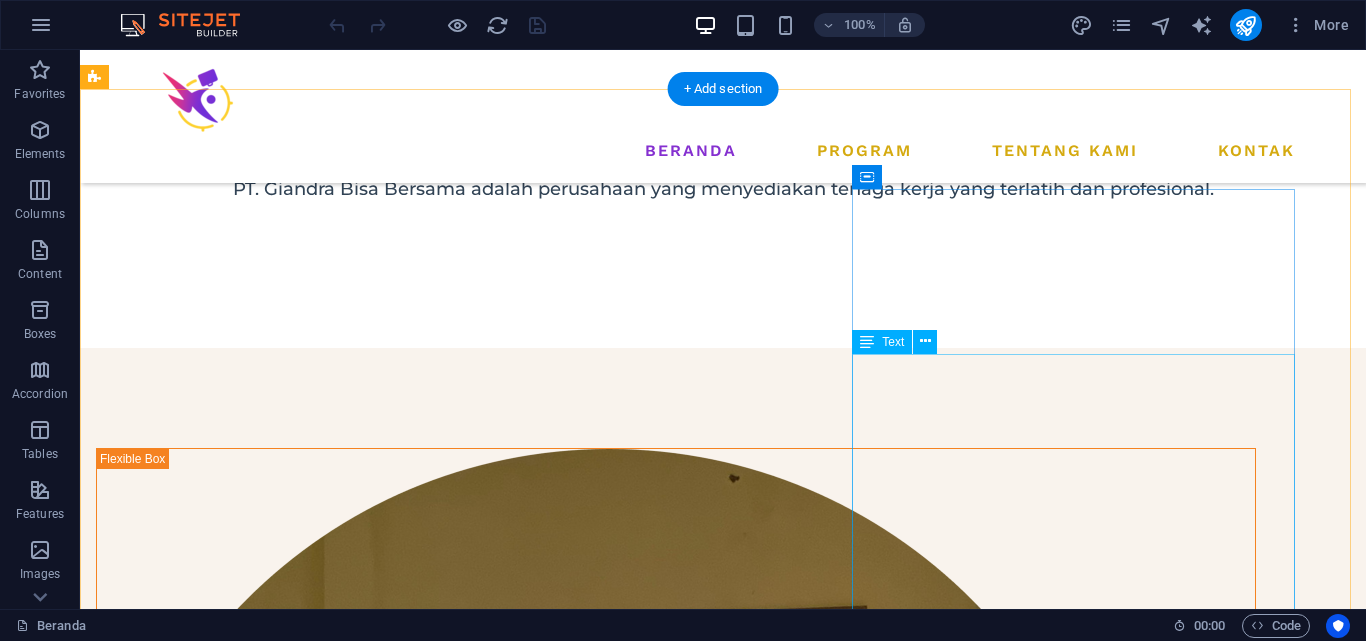 scroll, scrollTop: 800, scrollLeft: 0, axis: vertical 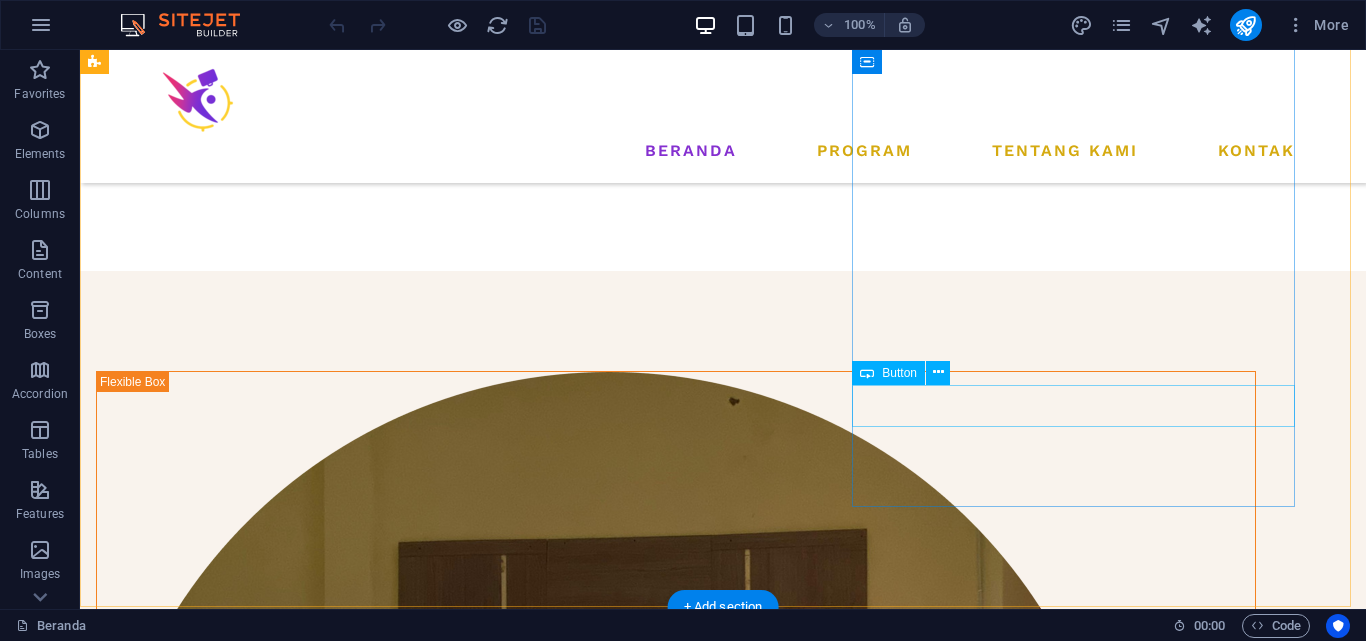 click on "Selengkapnya" at bounding box center [676, 1738] 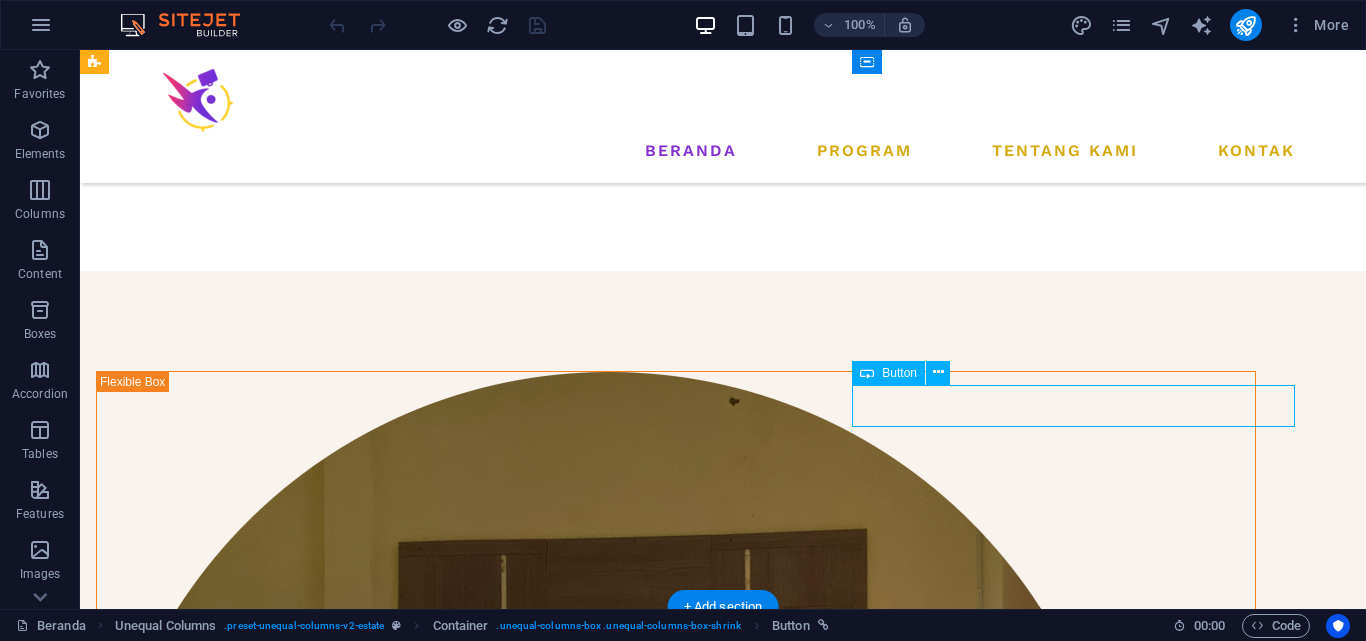 click on "Selengkapnya" at bounding box center [676, 1738] 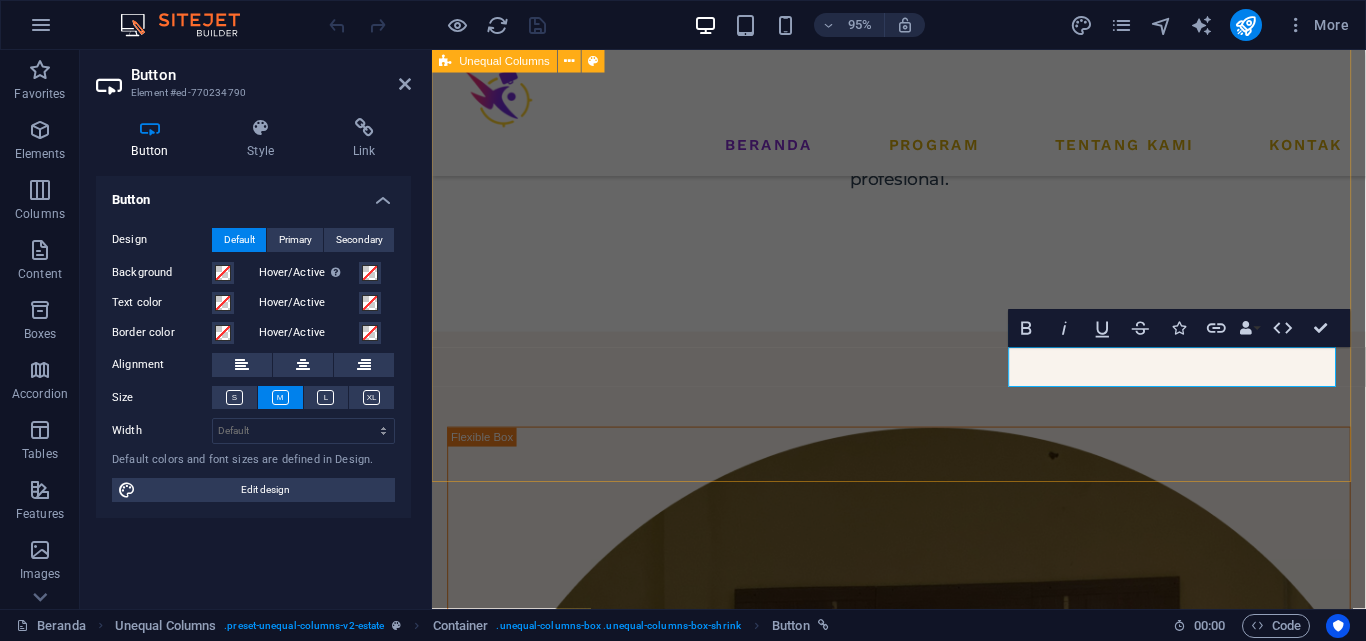 click on "Tentang kami PT. Giandra Bisa Bersama adalah perusahaan jasa outsourcing yang menyediakan tenaga kerja berkualitas tinggi untuk berbagai sektor industri di Indonesia. Berdiri sejak 2025. Kami berkomitmen untuk memberikan layanan outsourcing yang efisien, legal, dan berorientasi pada mutu, guna membantu klien meningkatkan produktivitas dan fokus pada bisnis inti mereka. Selengkapnya" at bounding box center (923, 1141) 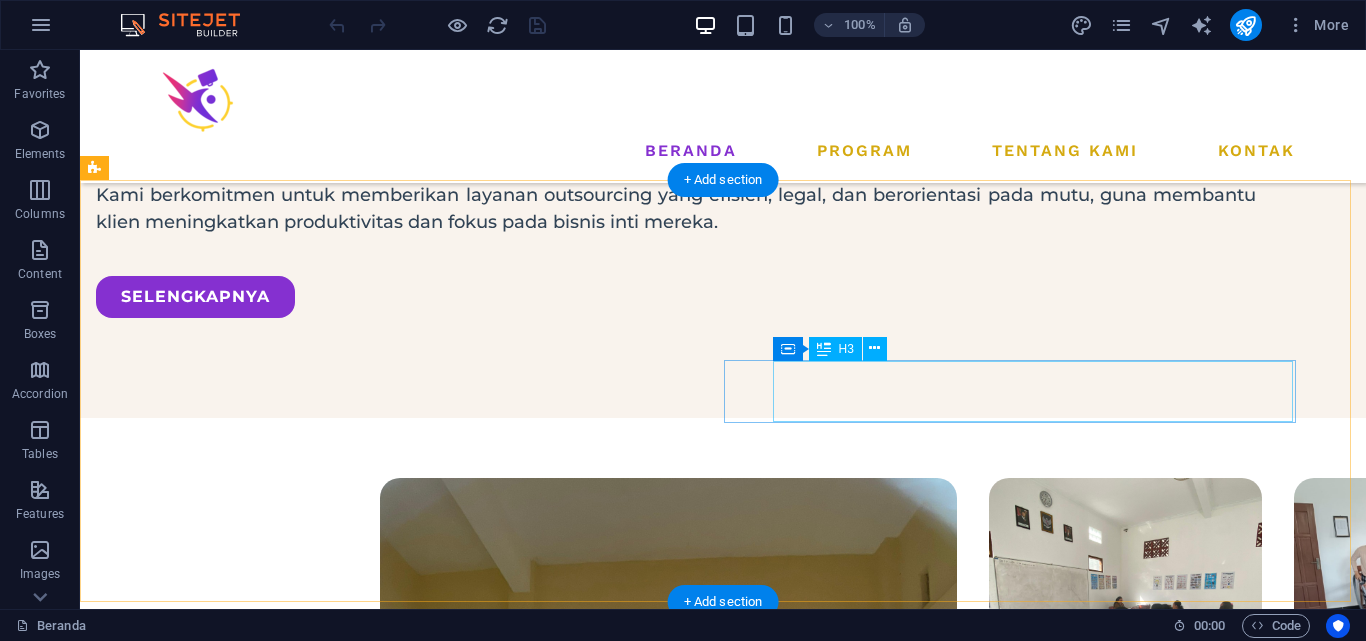 scroll, scrollTop: 2422, scrollLeft: 0, axis: vertical 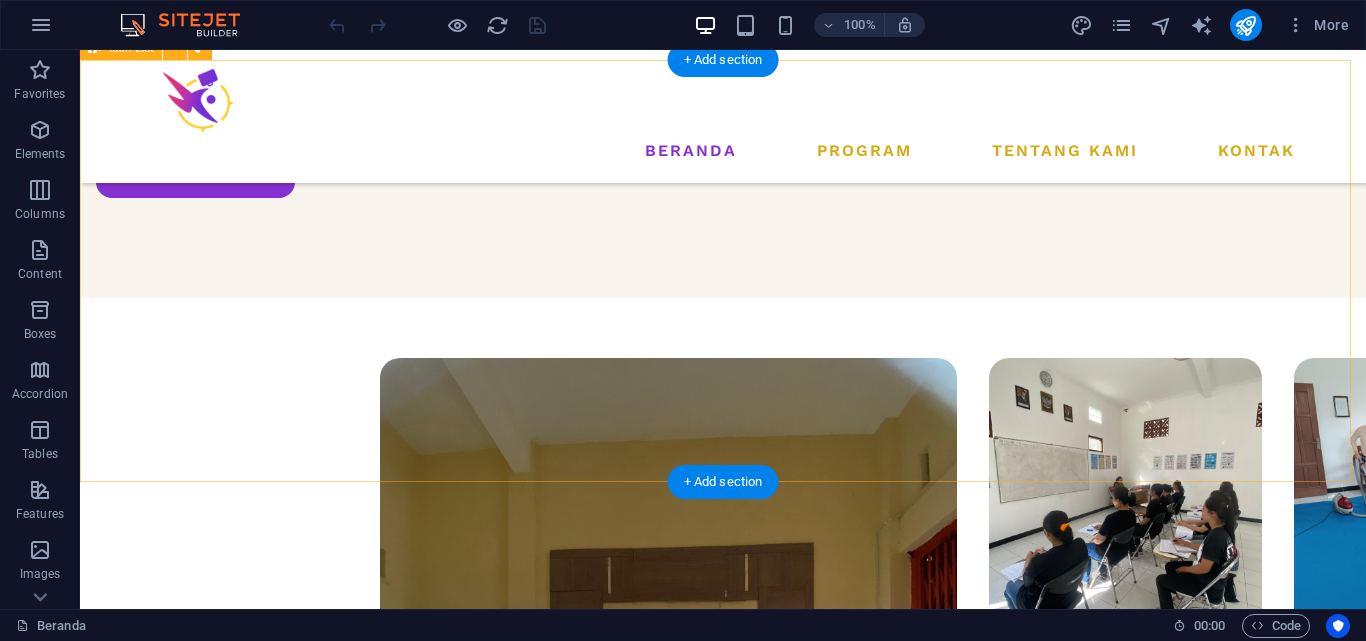 click on "Selengkapnya Penyediaan dan manajemen fungsi sdm pelatihan kerja industri kreatif swasta jasa pengamanan swasta pelatihan kerja bisnis dan manajemen swasta pelatihan kerja teknik swasta pelatihan kerja pekerjaan domestik swasta" at bounding box center (723, 1585) 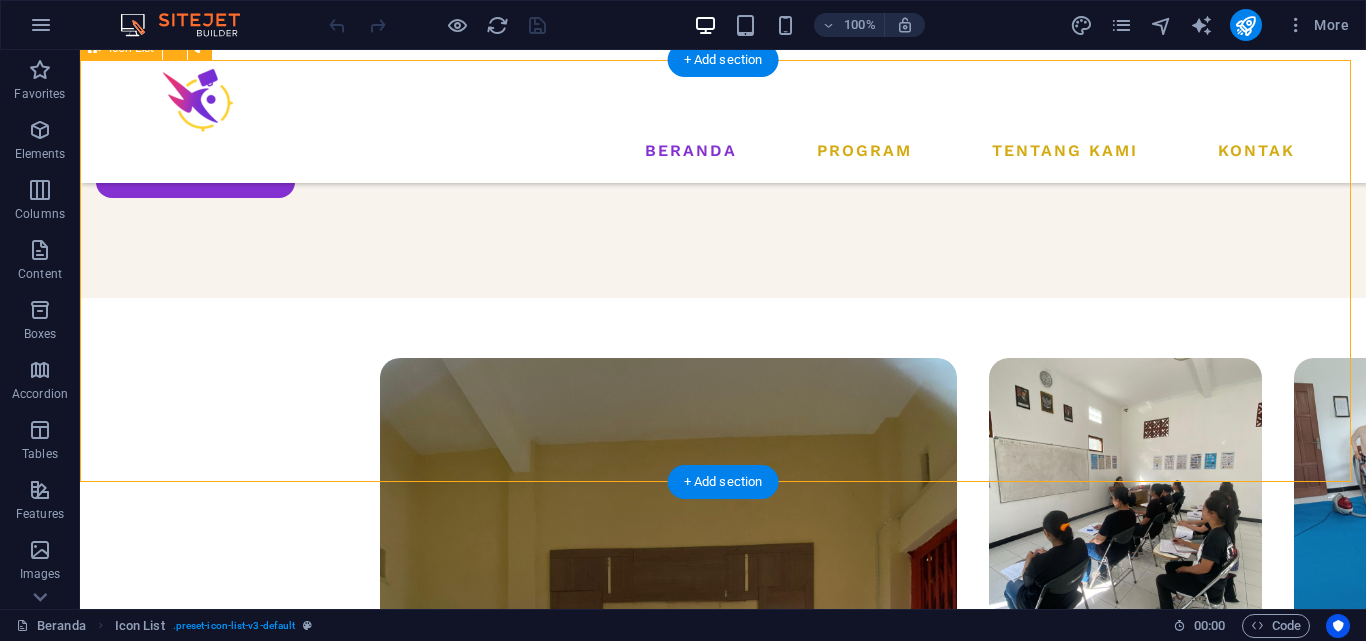 click on "Selengkapnya Penyediaan dan manajemen fungsi sdm pelatihan kerja industri kreatif swasta jasa pengamanan swasta pelatihan kerja bisnis dan manajemen swasta pelatihan kerja teknik swasta pelatihan kerja pekerjaan domestik swasta" at bounding box center [723, 1585] 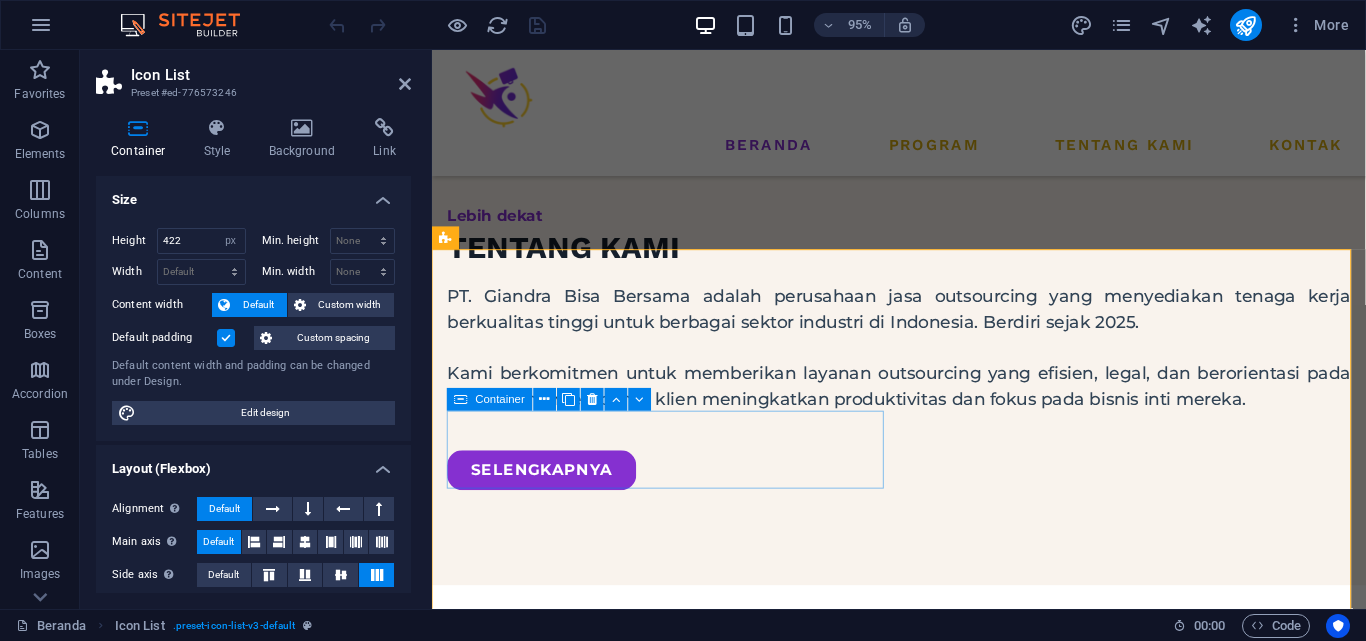 scroll, scrollTop: 2171, scrollLeft: 0, axis: vertical 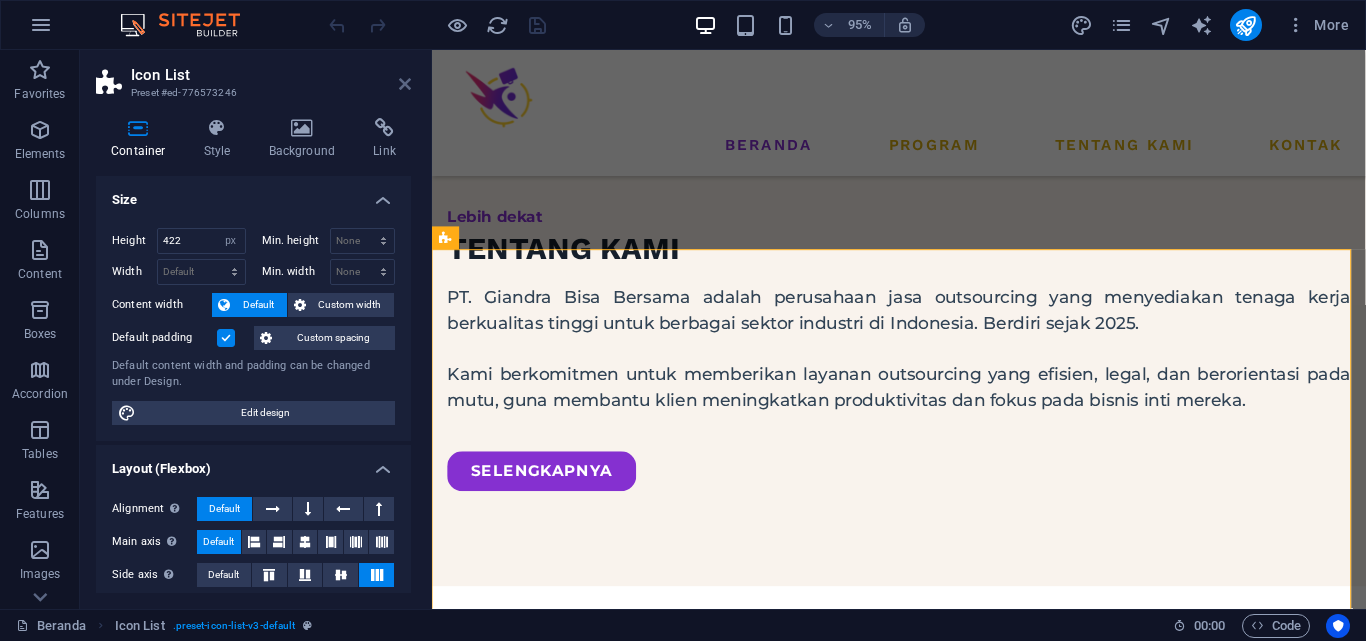 click at bounding box center (405, 84) 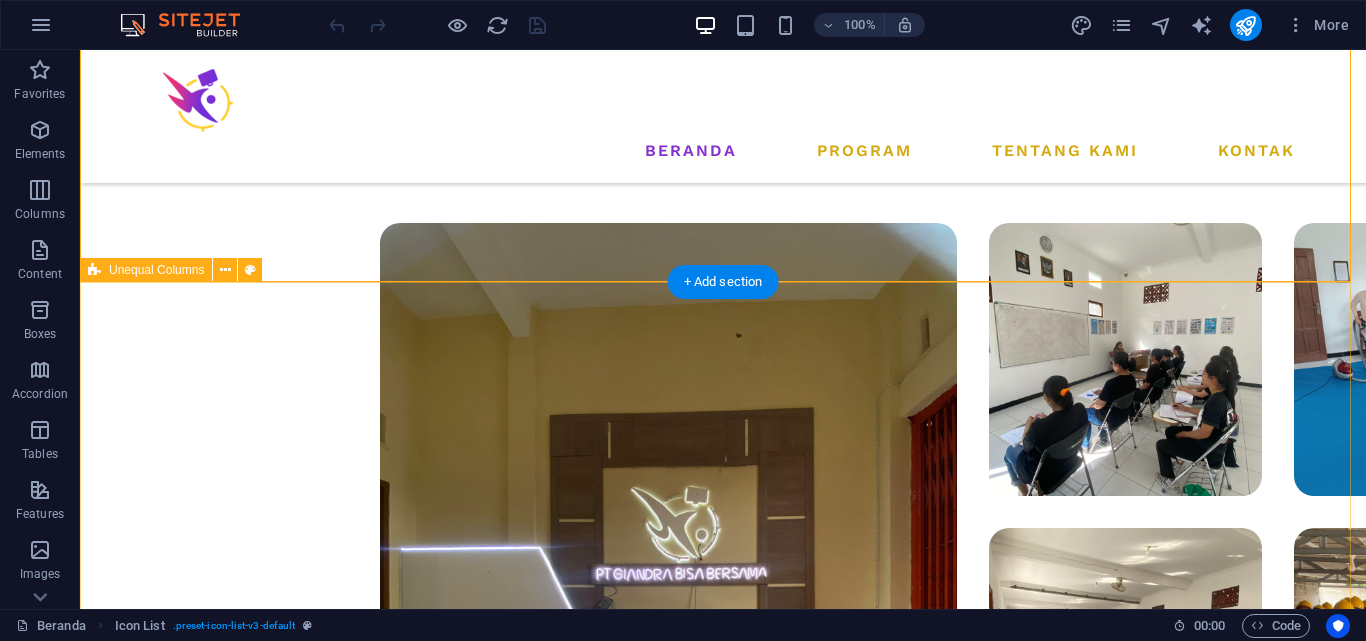scroll, scrollTop: 2622, scrollLeft: 0, axis: vertical 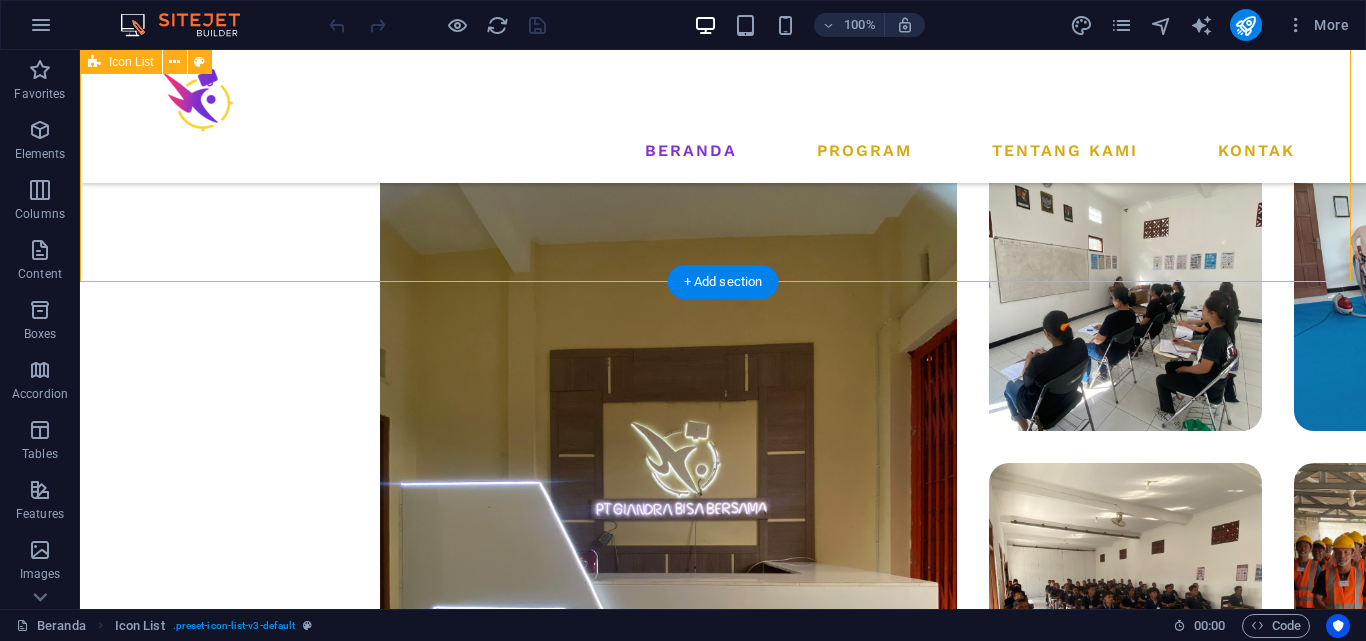 click on "Selengkapnya Penyediaan dan manajemen fungsi sdm pelatihan kerja industri kreatif swasta jasa pengamanan swasta pelatihan kerja bisnis dan manajemen swasta pelatihan kerja teknik swasta pelatihan kerja pekerjaan domestik swasta" at bounding box center (723, 1385) 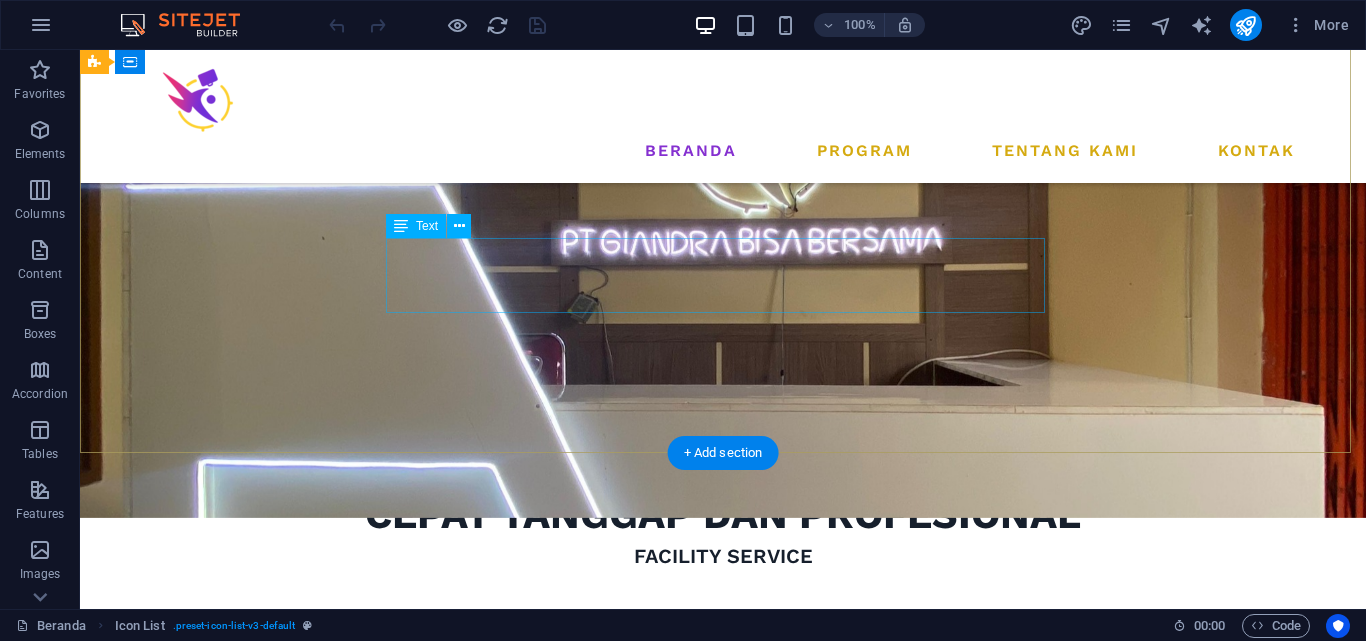 scroll, scrollTop: 0, scrollLeft: 0, axis: both 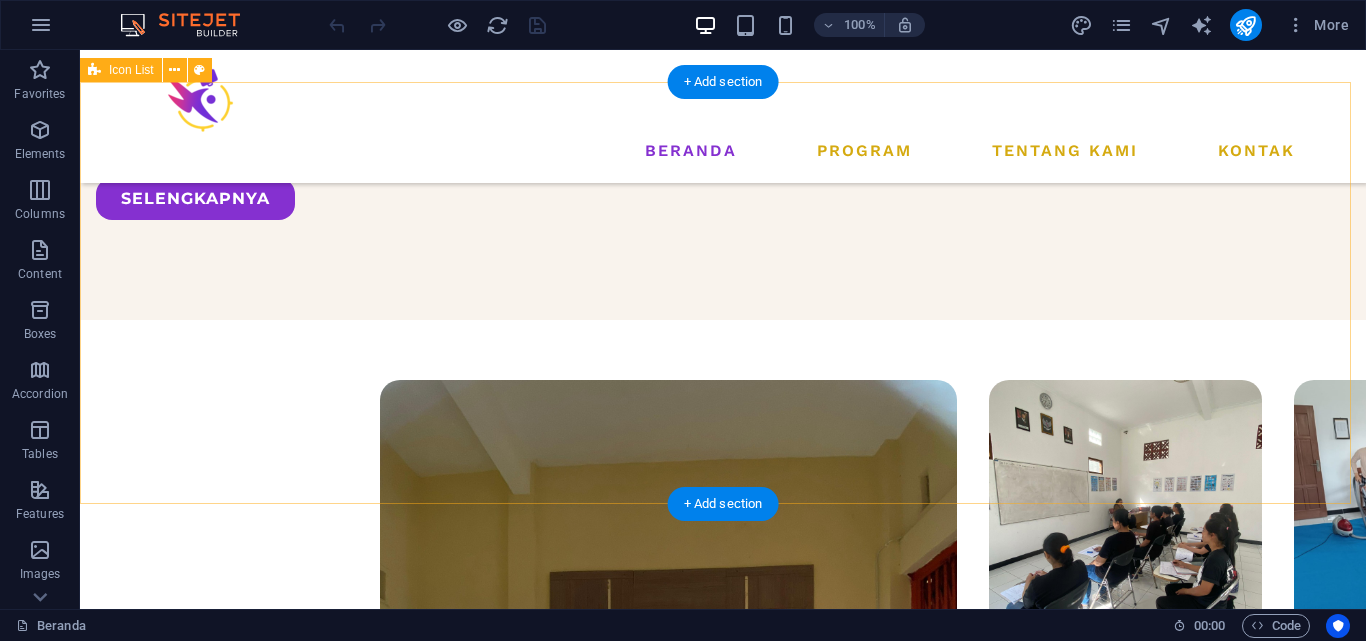 click on "Selengkapnya Penyediaan dan manajemen fungsi sdm pelatihan kerja industri kreatif swasta jasa pengamanan swasta pelatihan kerja bisnis dan manajemen swasta pelatihan kerja teknik swasta pelatihan kerja pekerjaan domestik swasta" at bounding box center [723, 1607] 